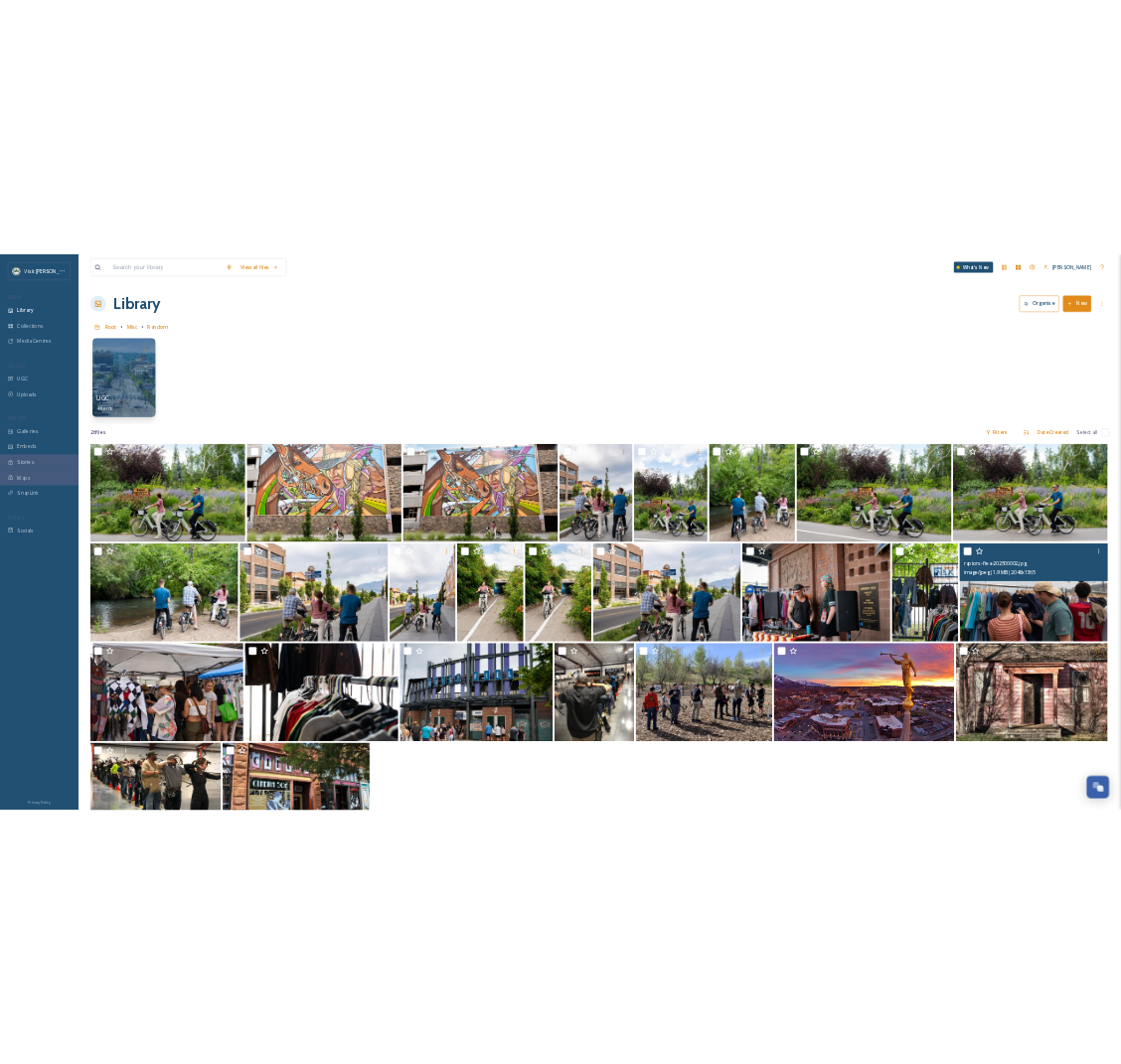 scroll, scrollTop: 149, scrollLeft: 0, axis: vertical 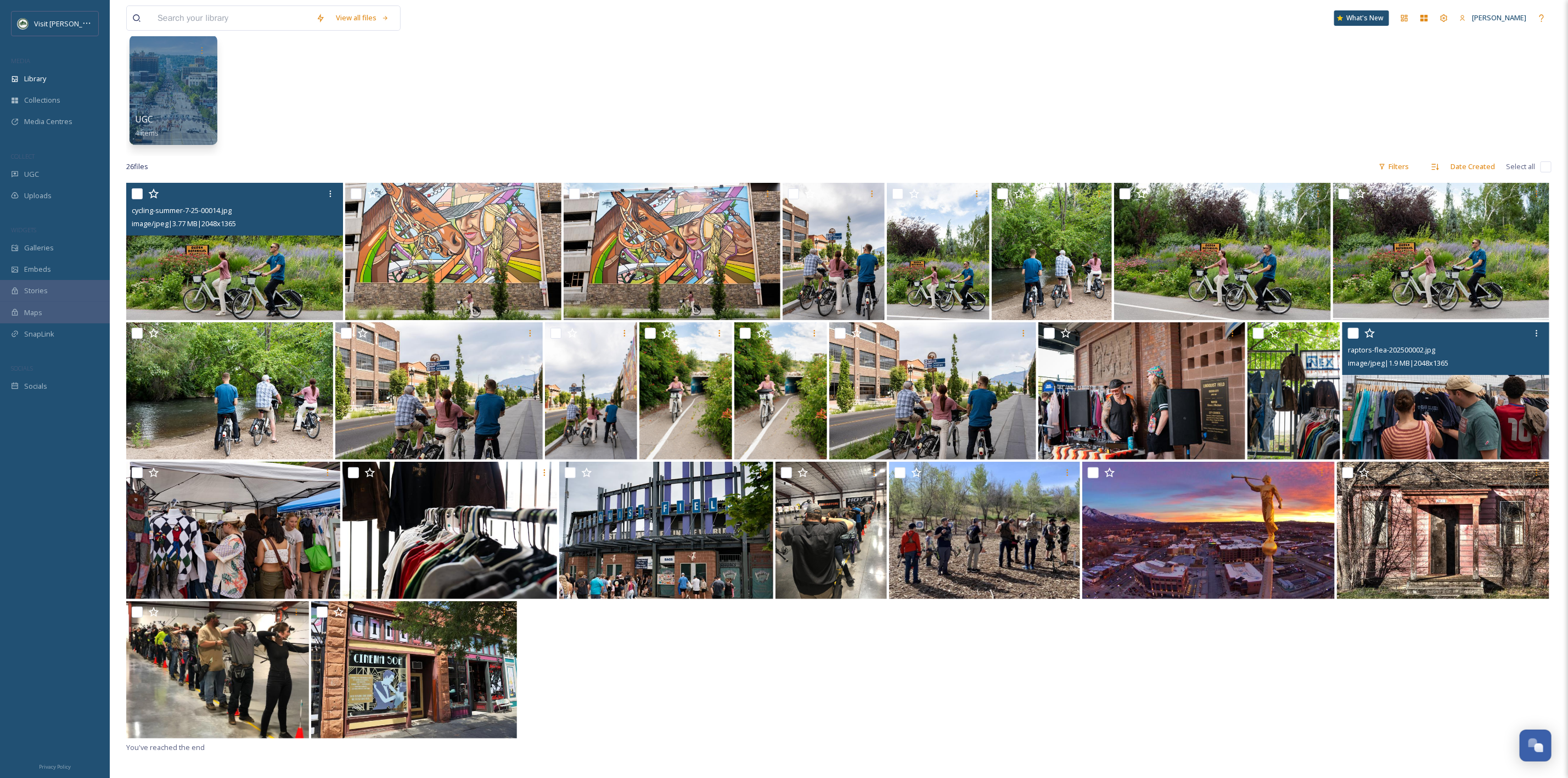 click at bounding box center [234, 251] 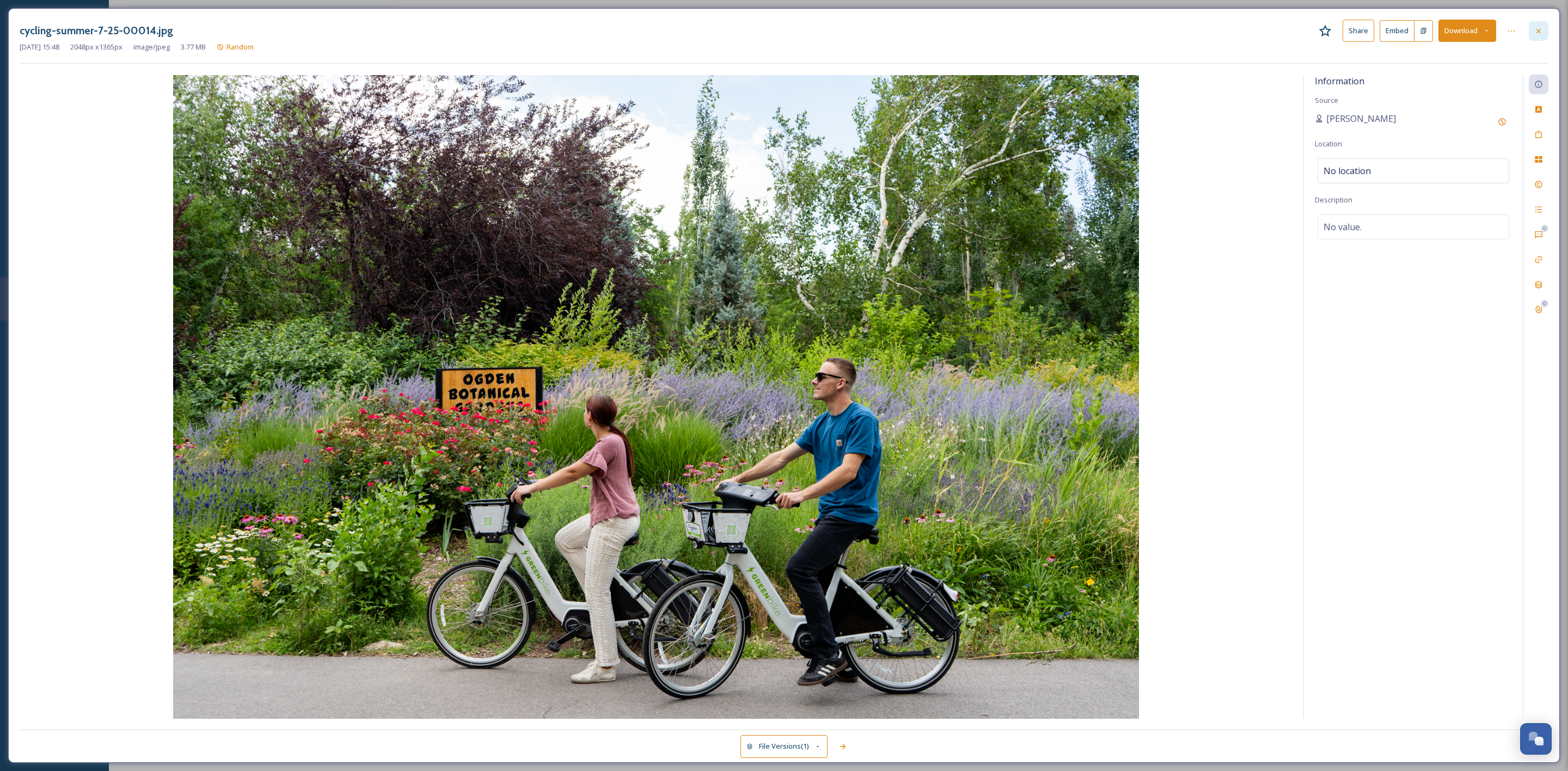click at bounding box center (1539, 31) 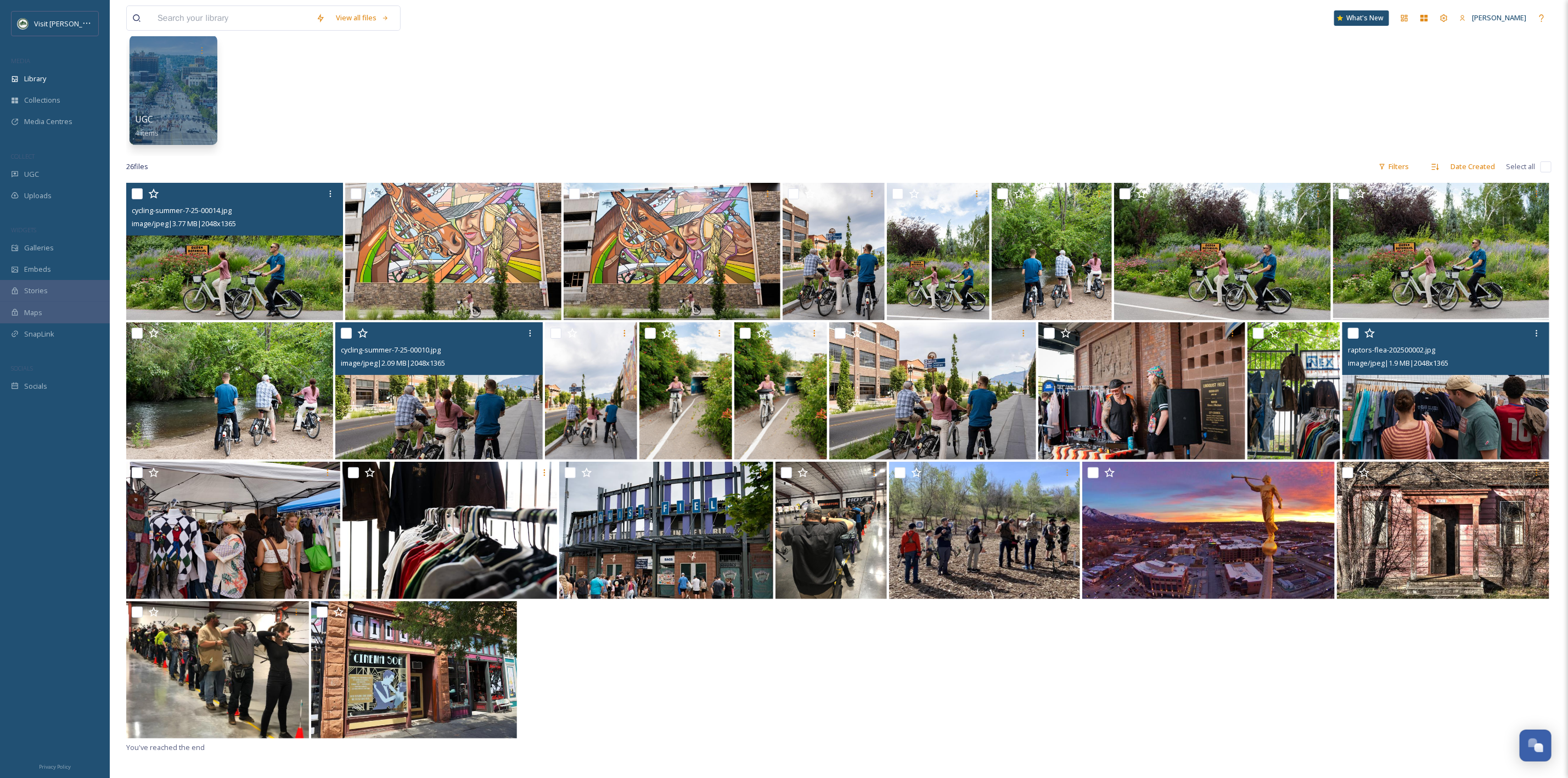 click at bounding box center (439, 391) 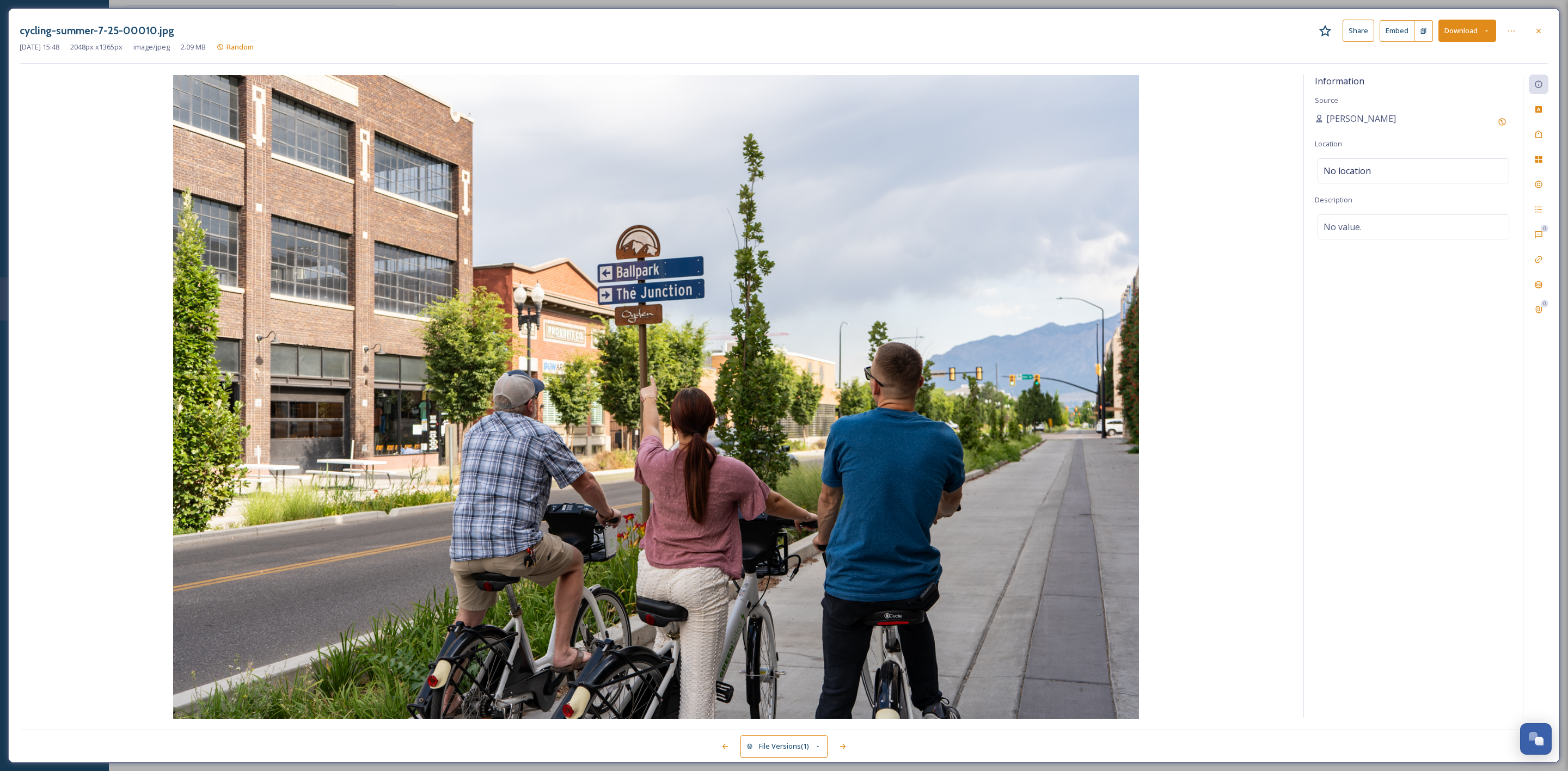 click on "Download" at bounding box center (1467, 30) 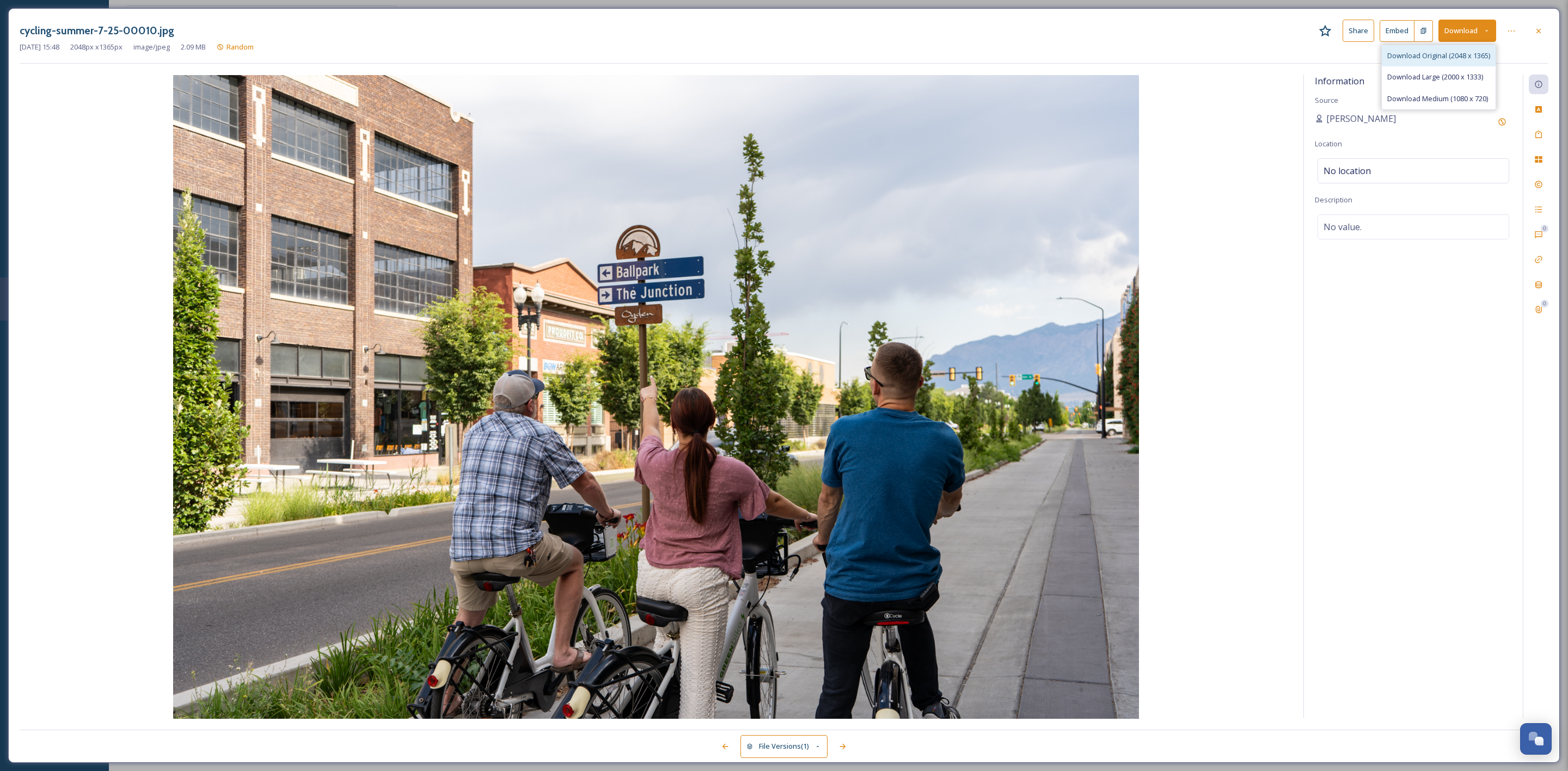 click on "Download Original (2048 x 1365)" at bounding box center (1438, 55) 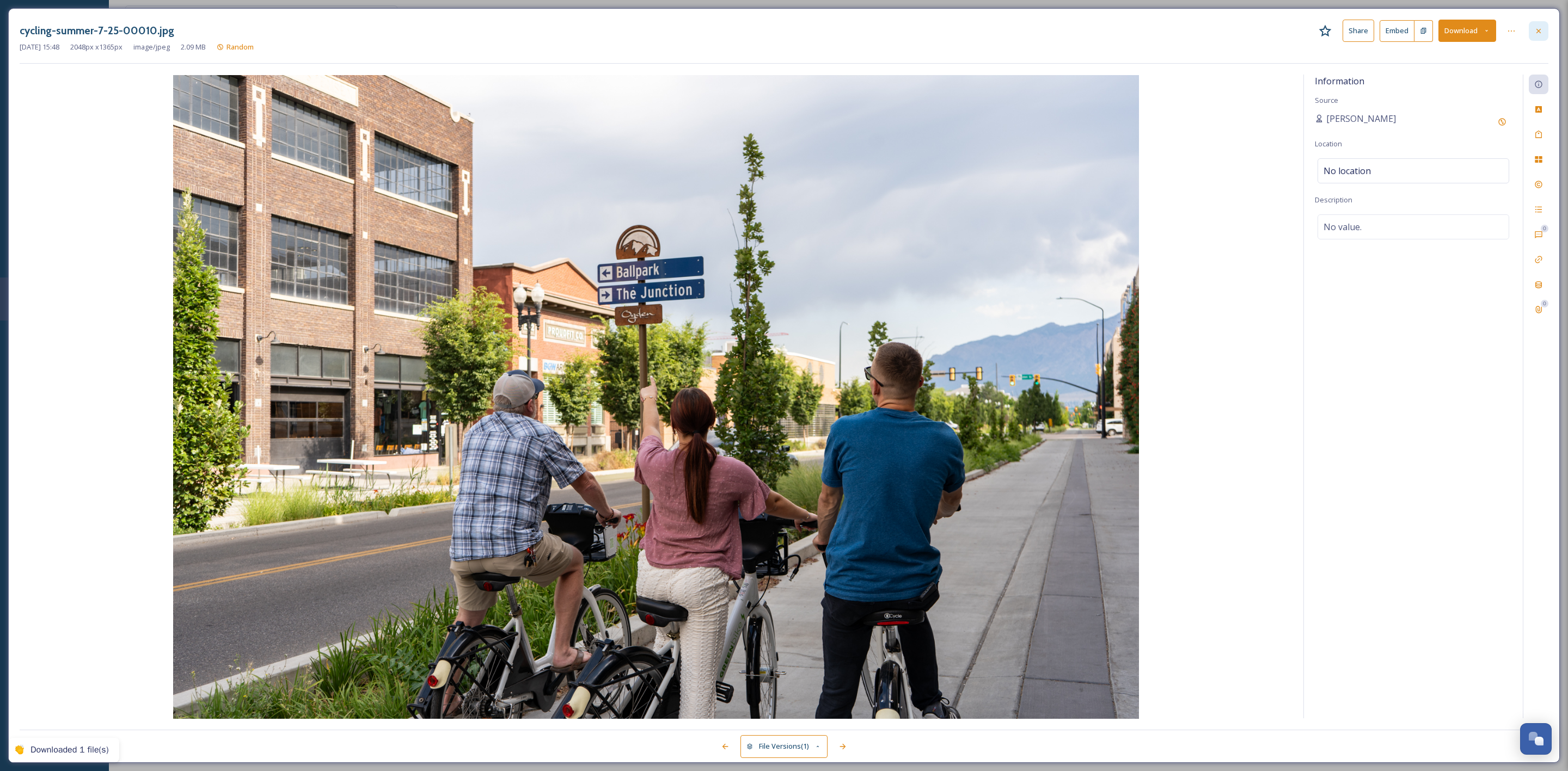 click at bounding box center (1539, 31) 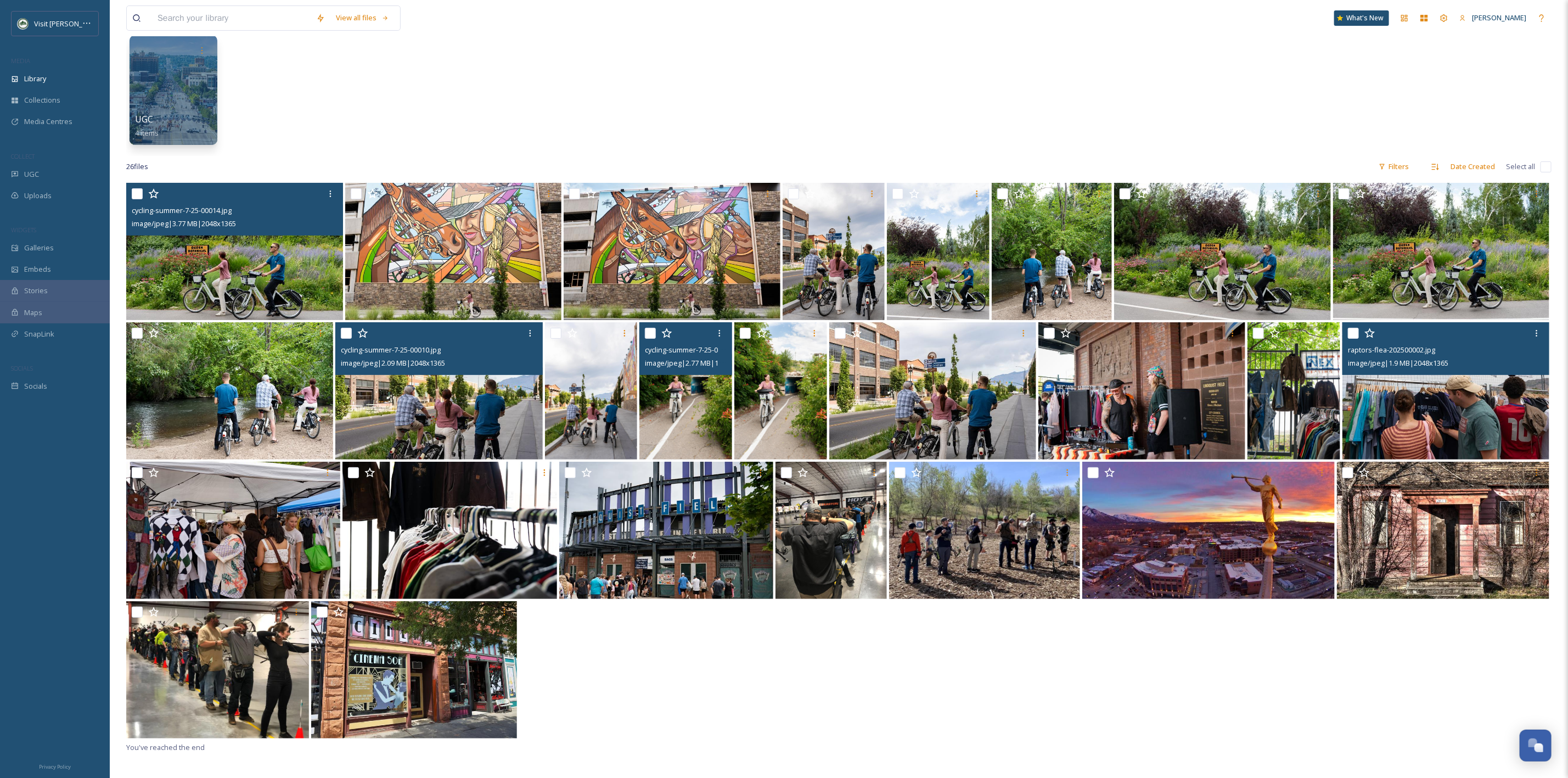 click at bounding box center [685, 391] 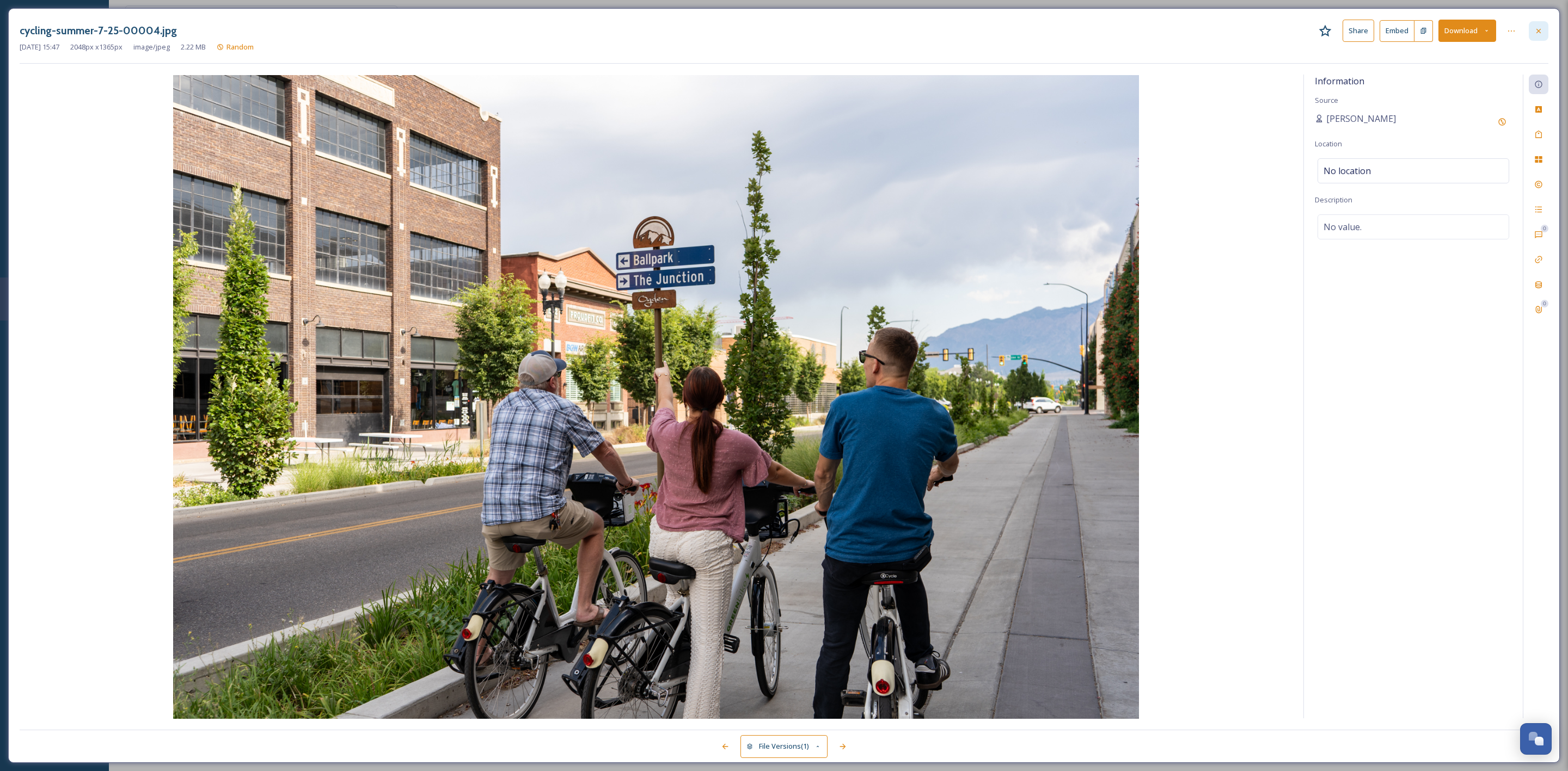 click 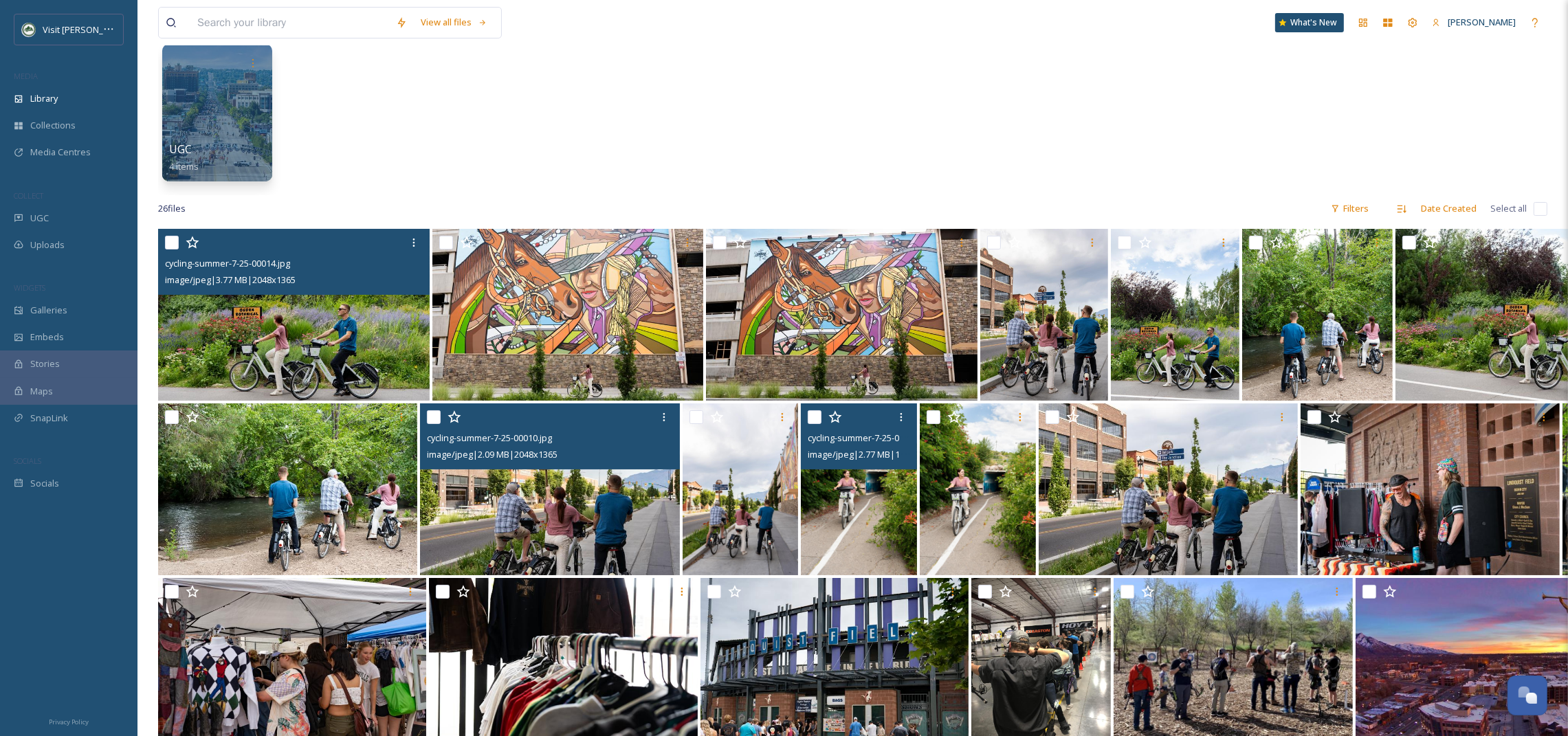 click on "UGC 4   items" at bounding box center [852, 116] 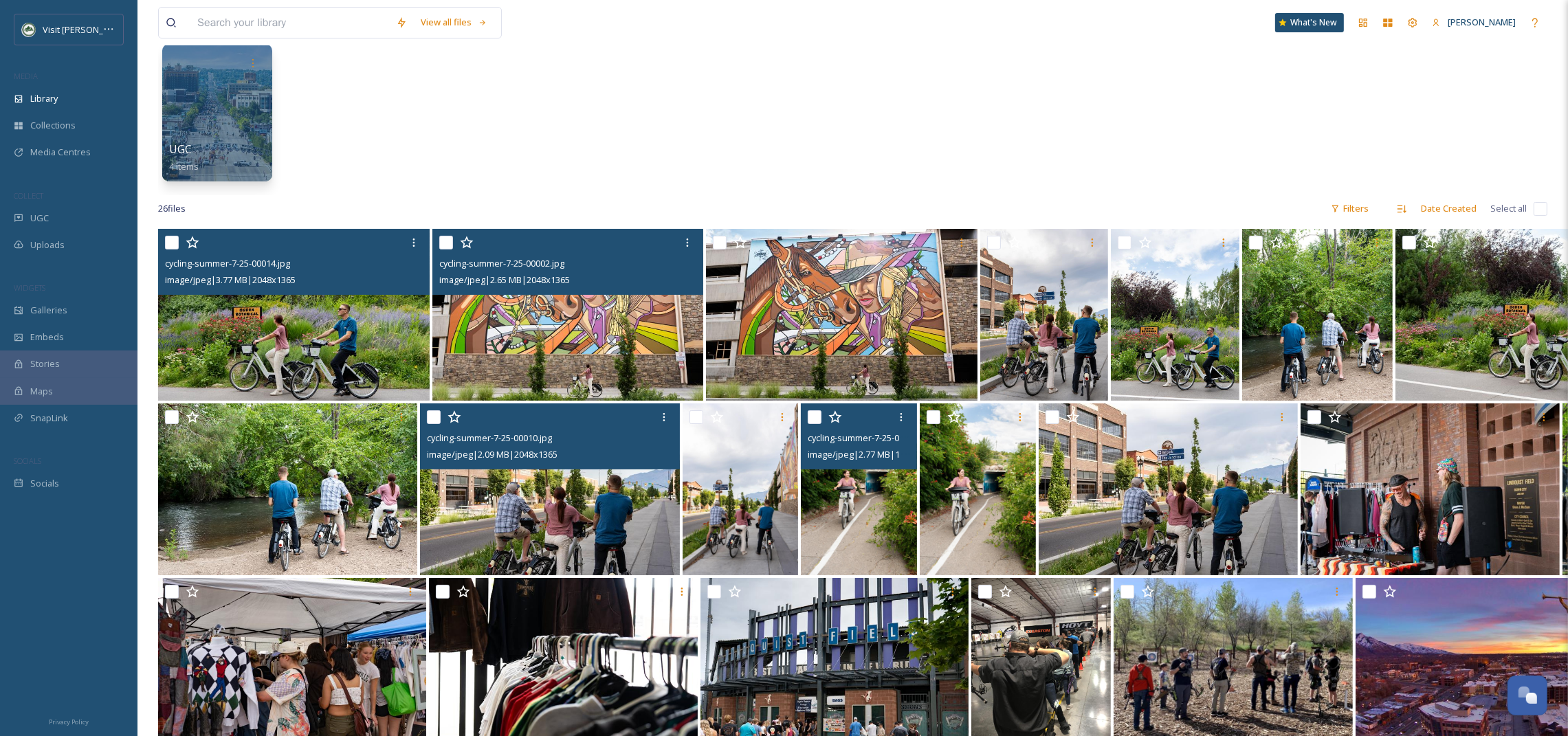click at bounding box center (568, 315) 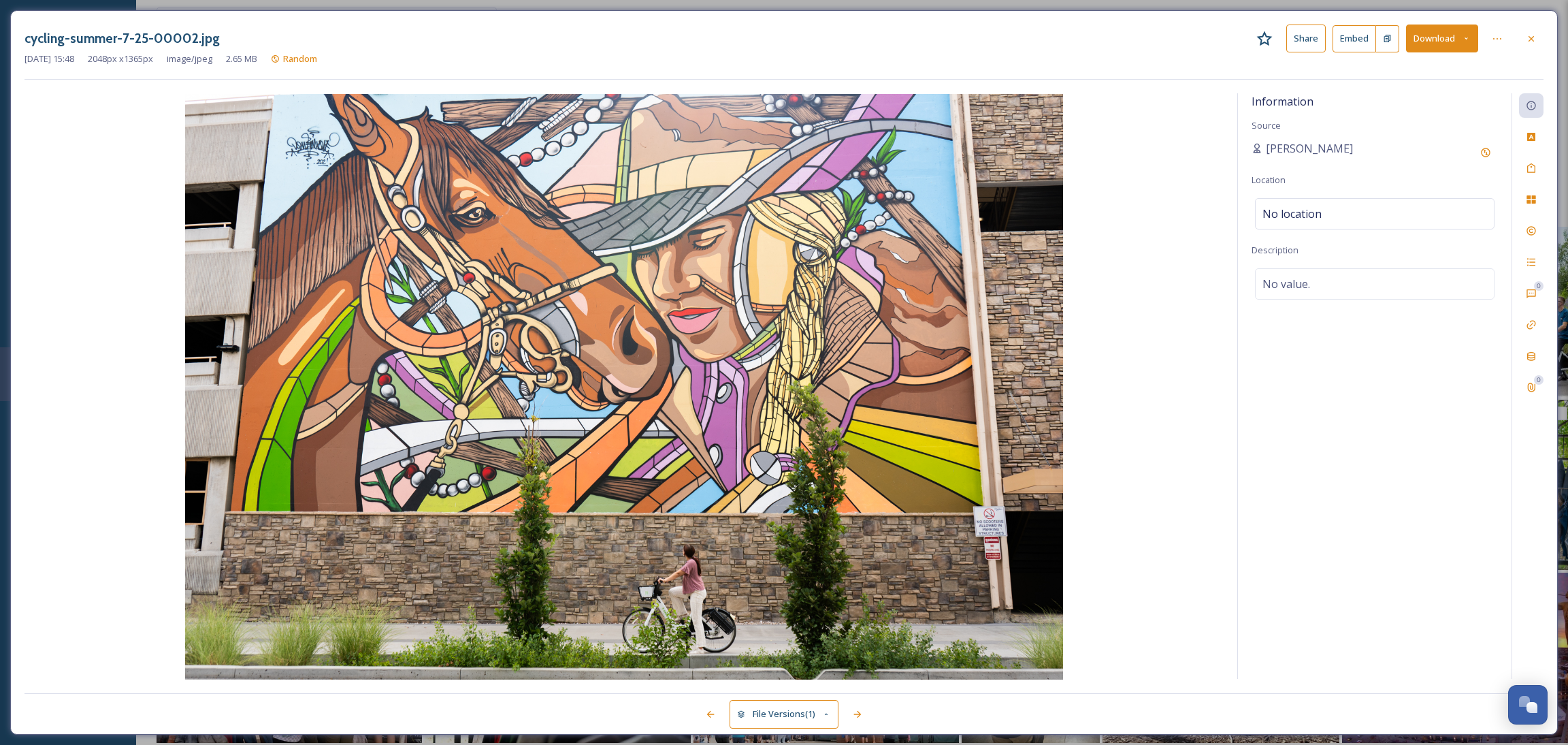 click on "Download" at bounding box center (1442, 38) 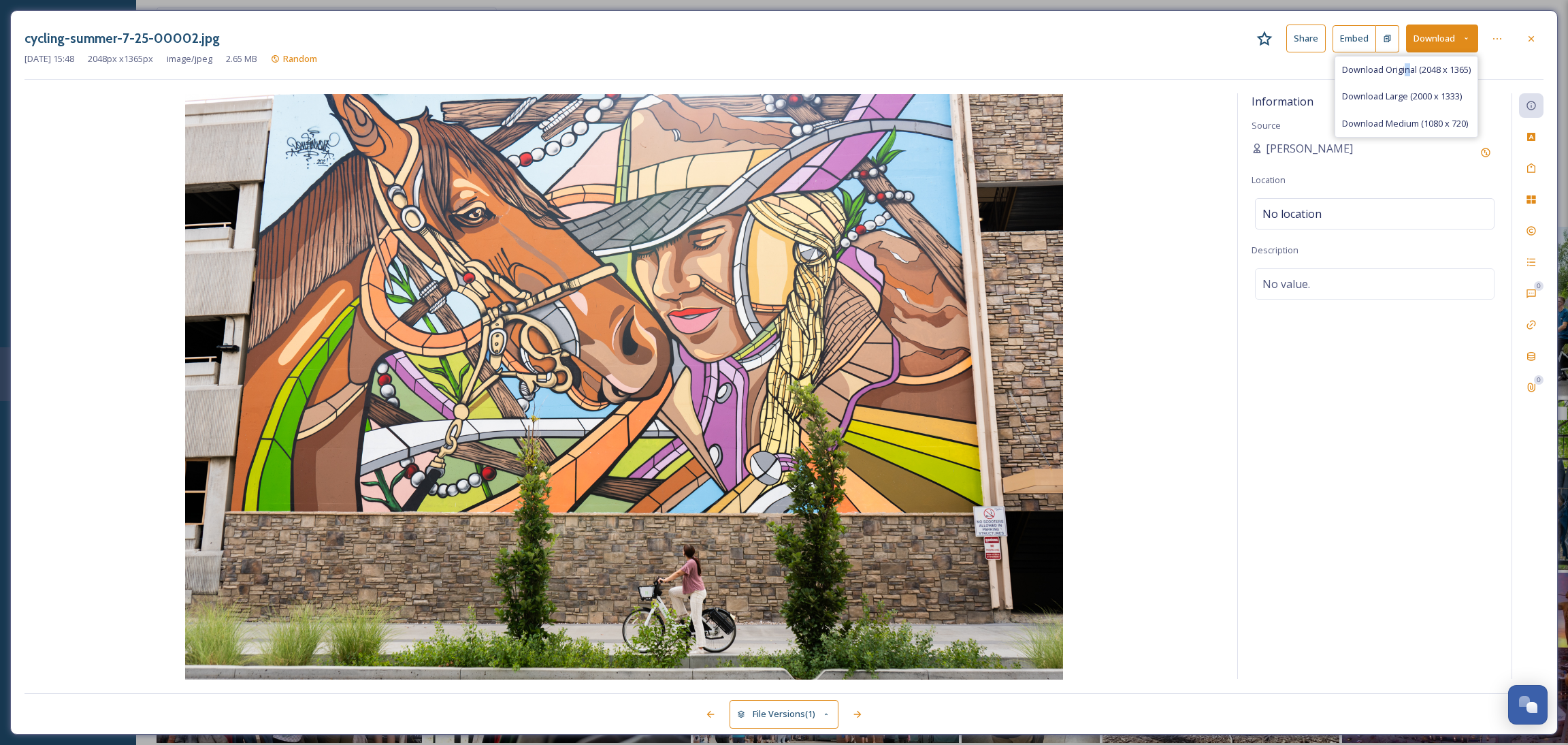 click on "Download Original (2048 x 1365) Download Large (2000 x 1333) Download Medium (1080 x 720)" at bounding box center (1406, 97) 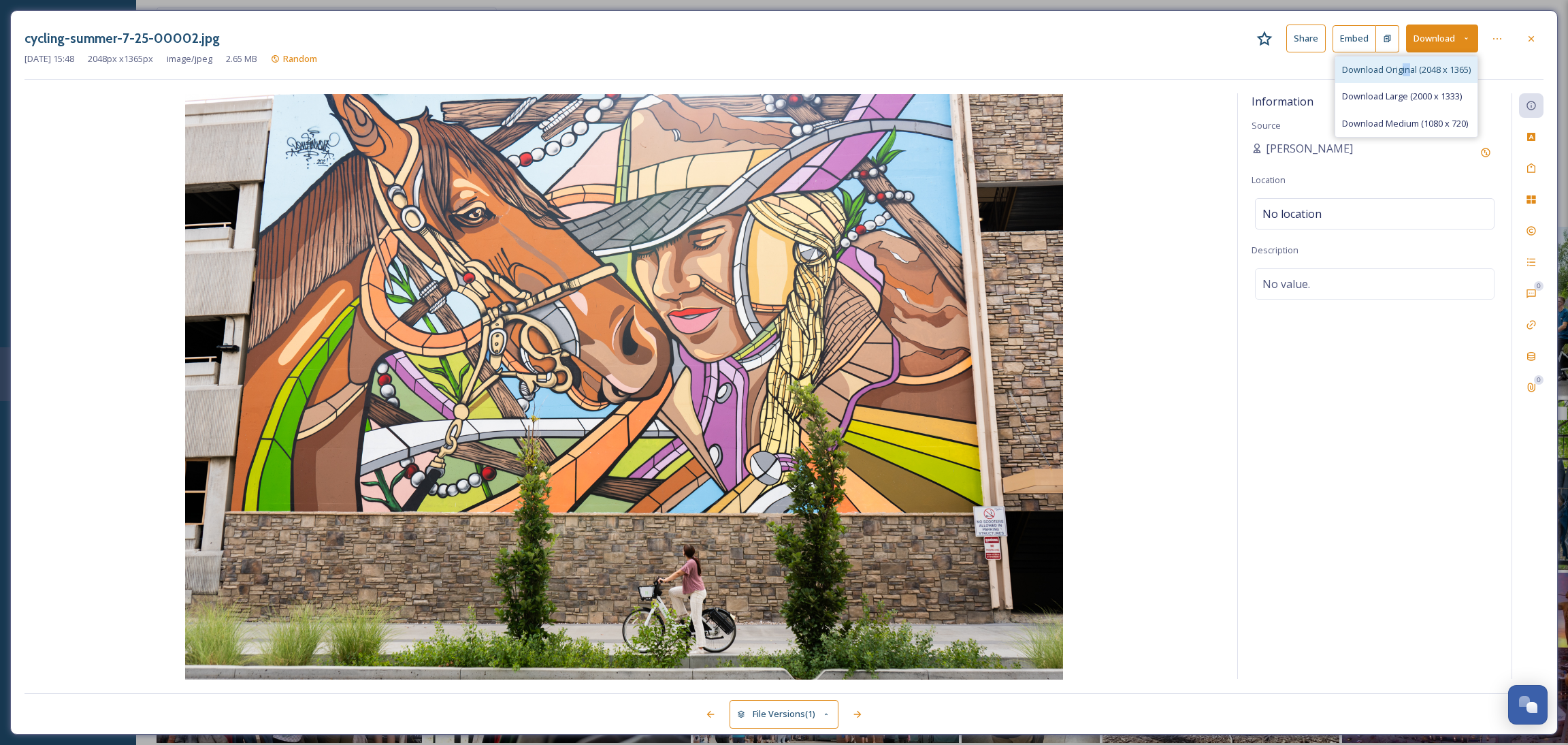 click on "Download Original (2048 x 1365)" at bounding box center (1406, 69) 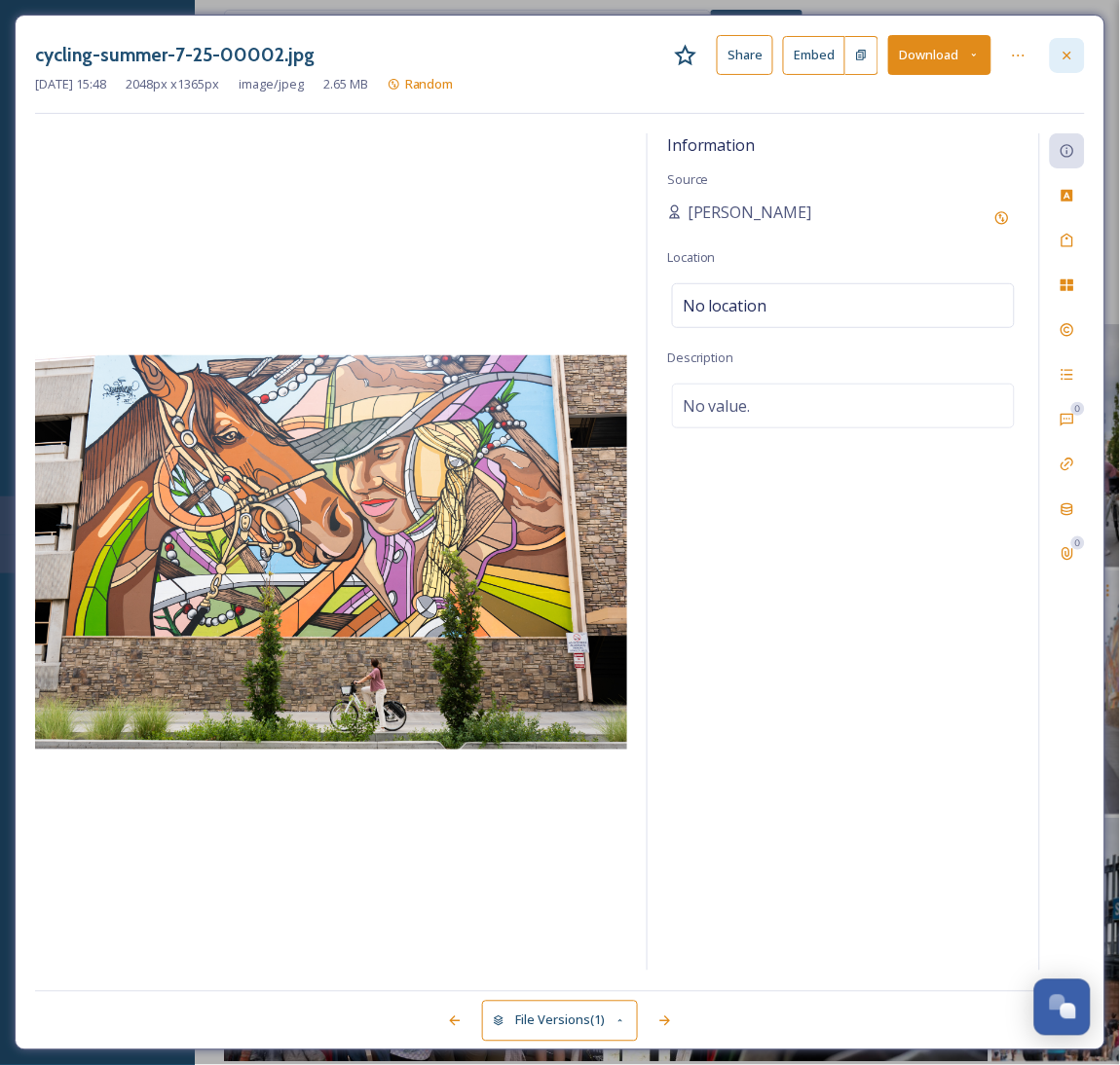 click at bounding box center [1067, 55] 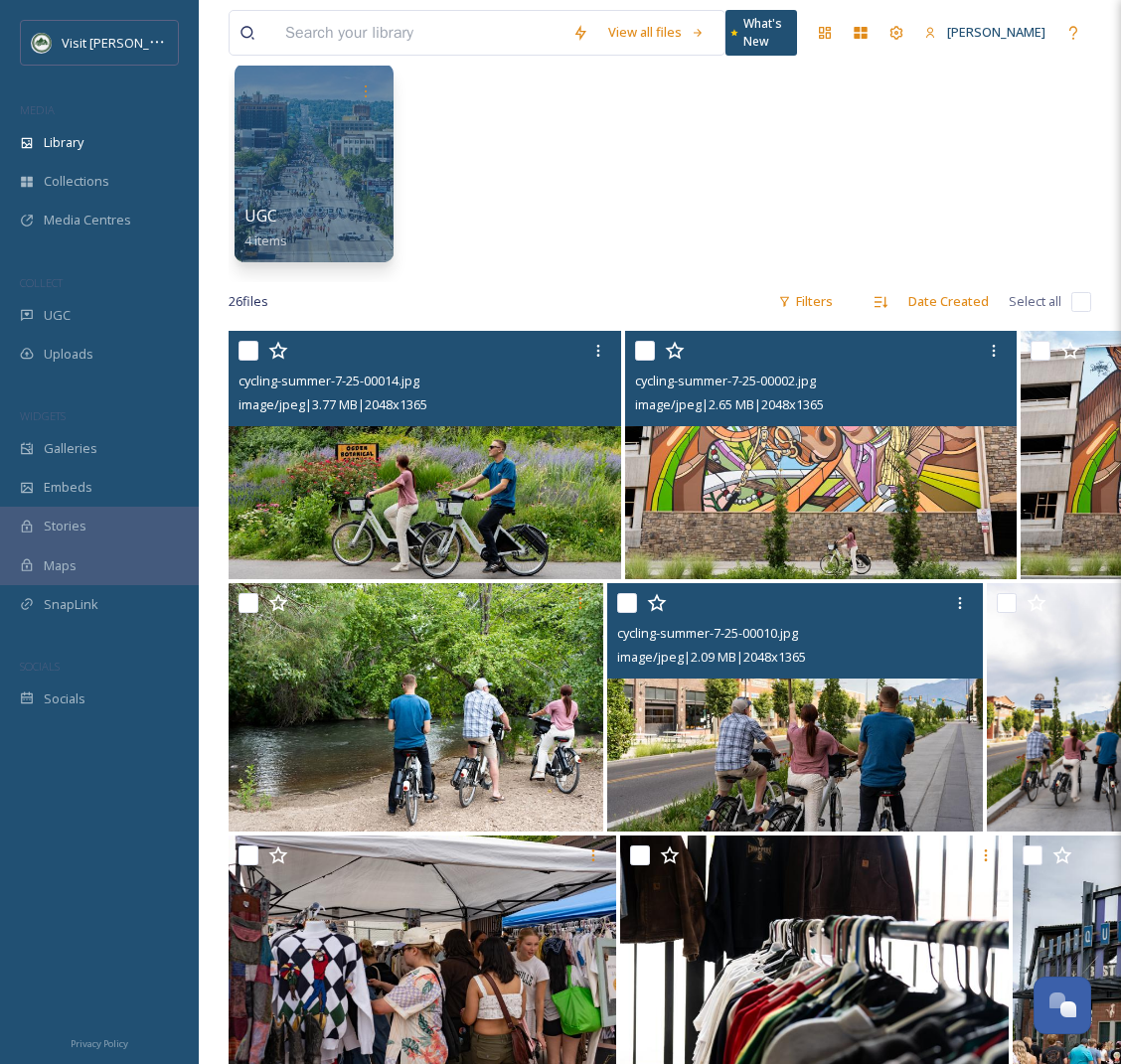 click on "UGC 4   items" at bounding box center (660, 168) 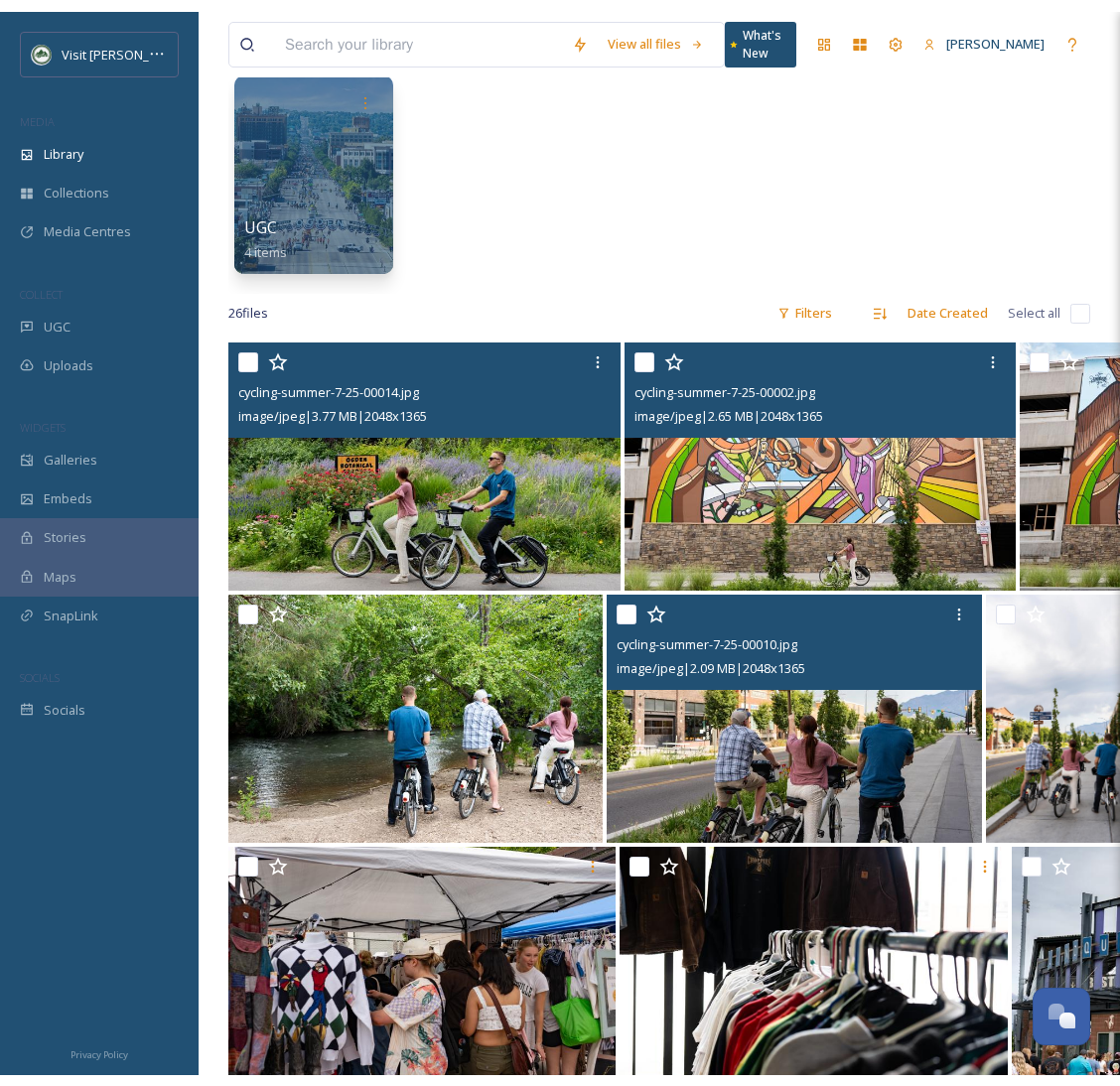 scroll, scrollTop: 0, scrollLeft: 0, axis: both 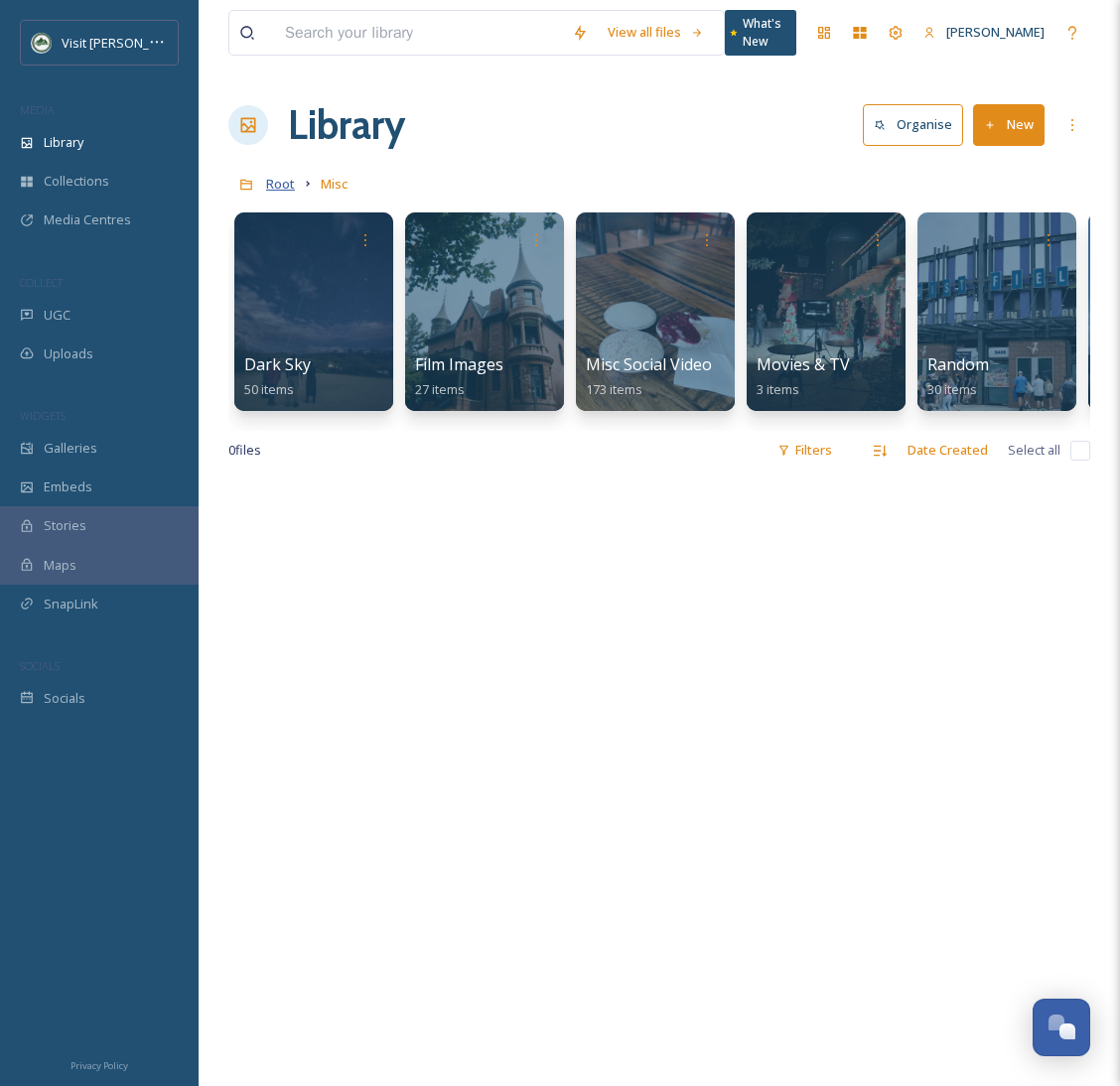 click on "Root" at bounding box center [280, 184] 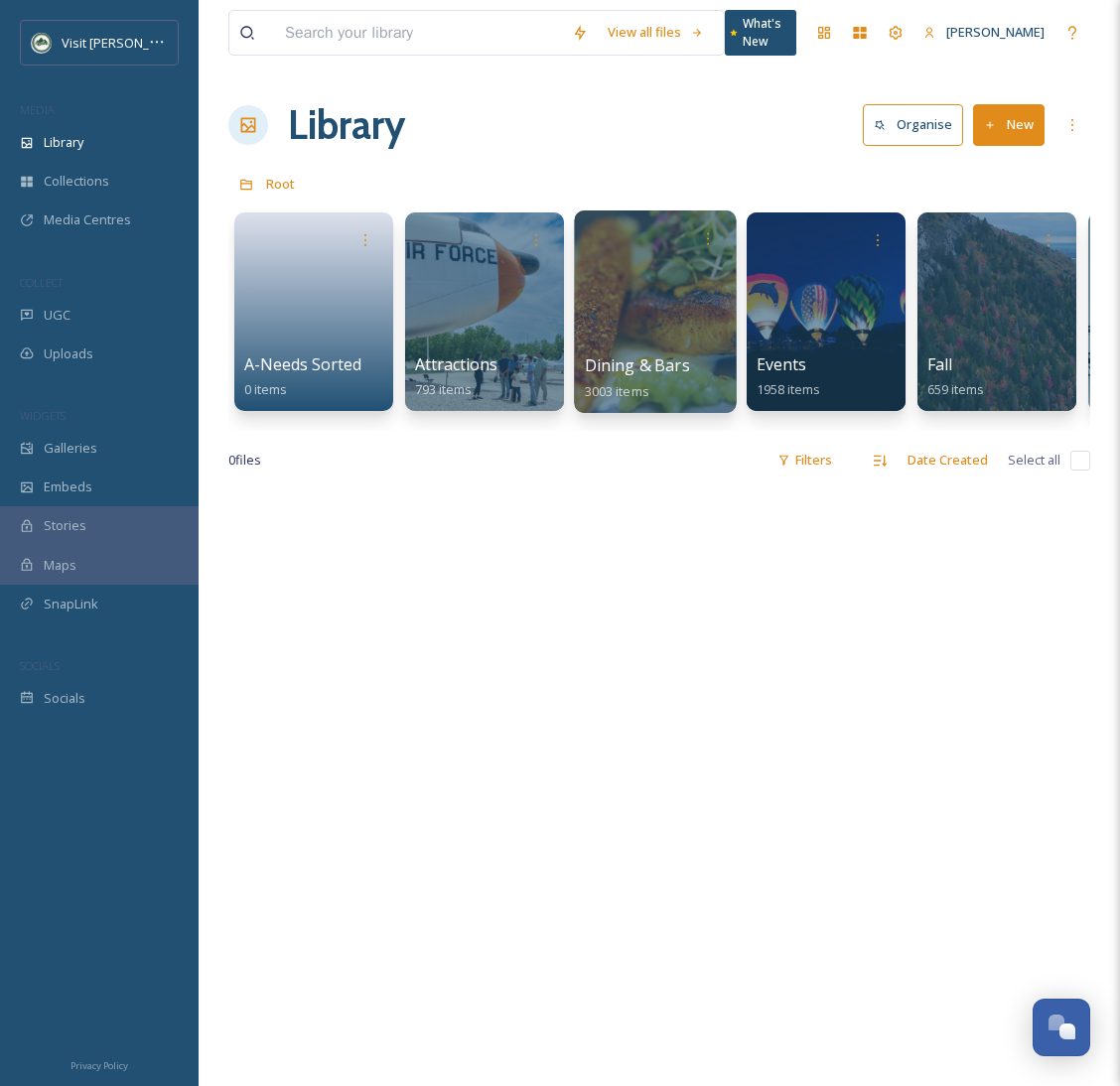 click on "Dining & Bars 3003   items" at bounding box center (655, 378) 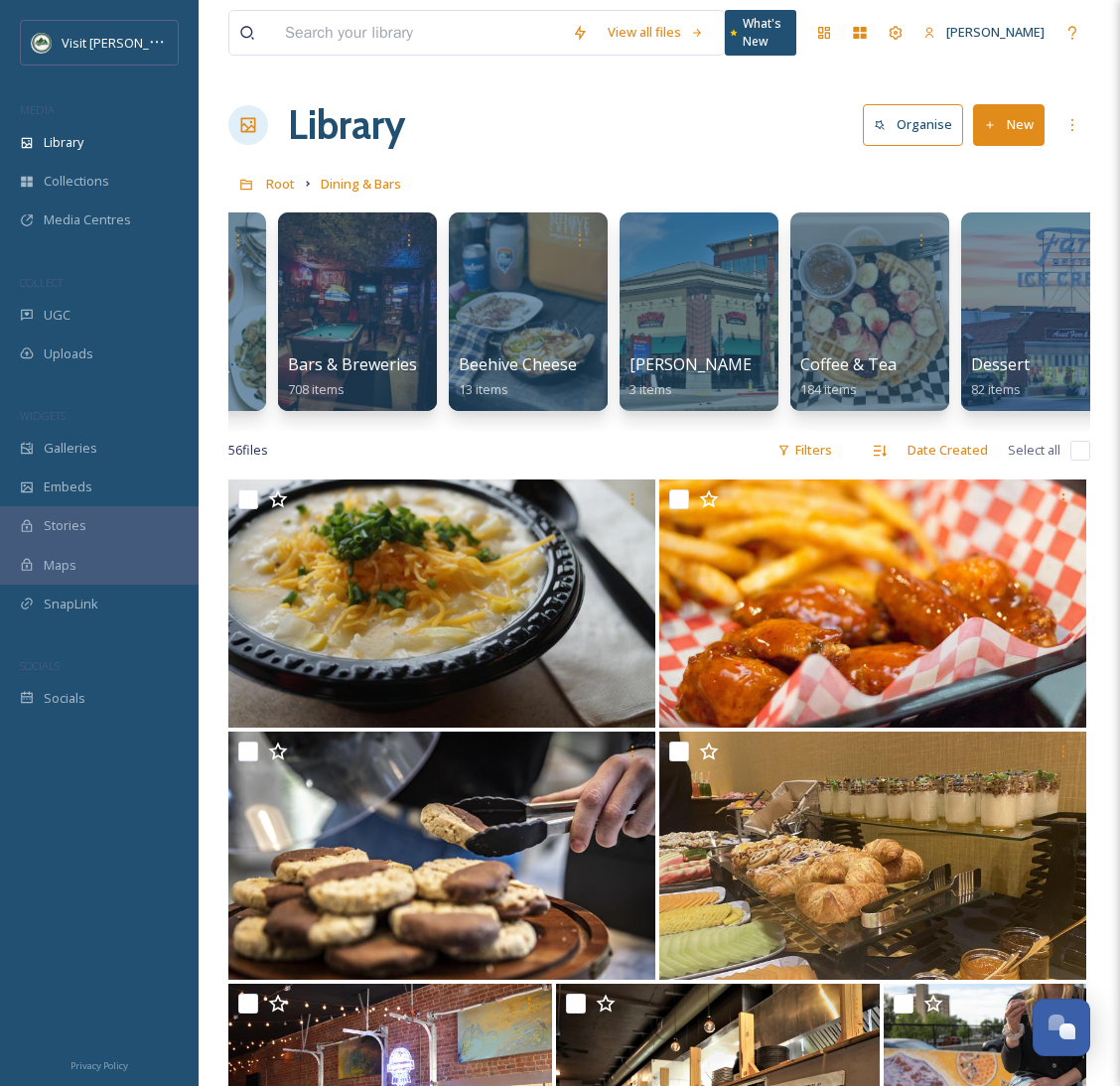 scroll, scrollTop: 0, scrollLeft: 445, axis: horizontal 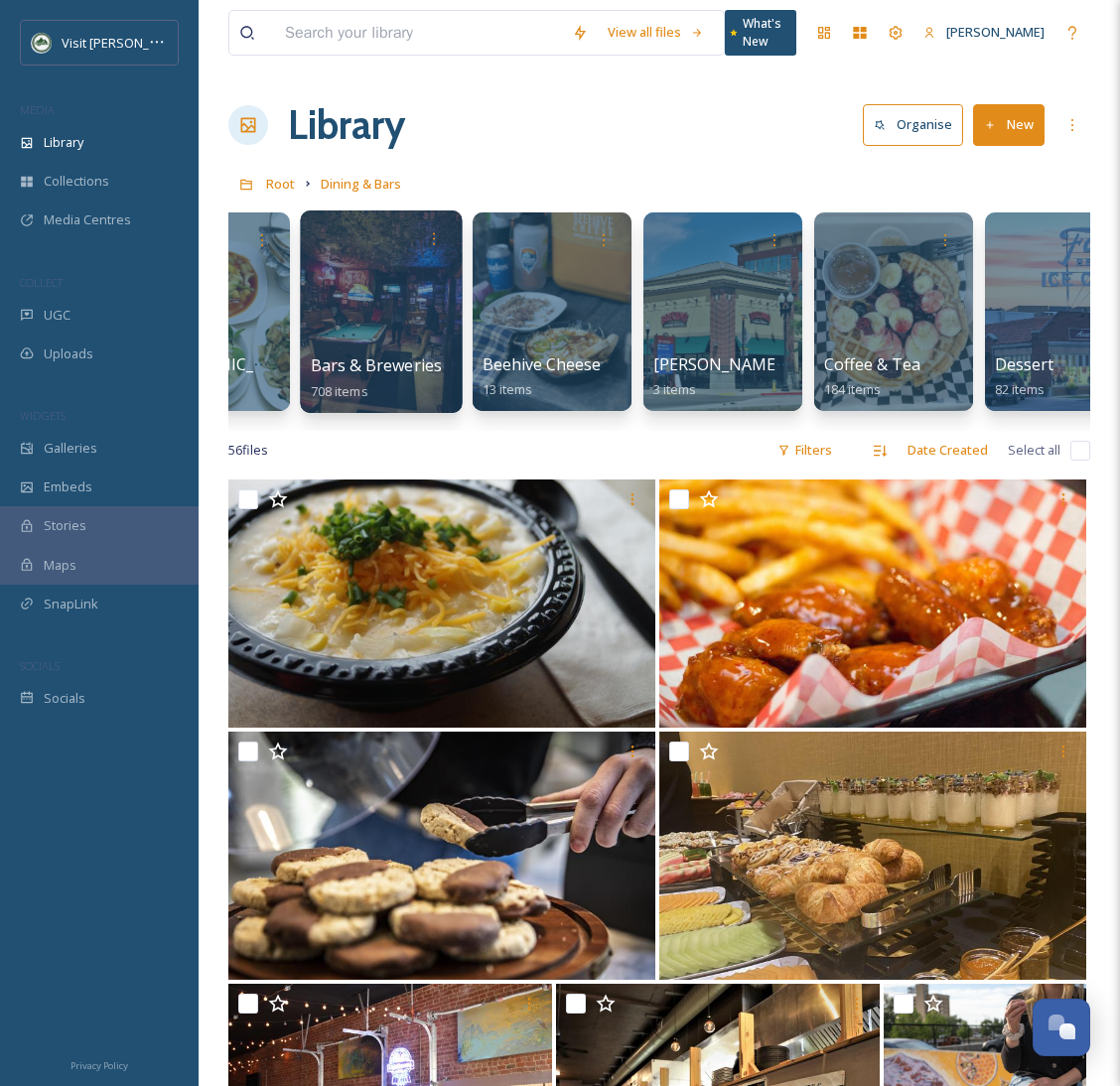 click at bounding box center (380, 312) 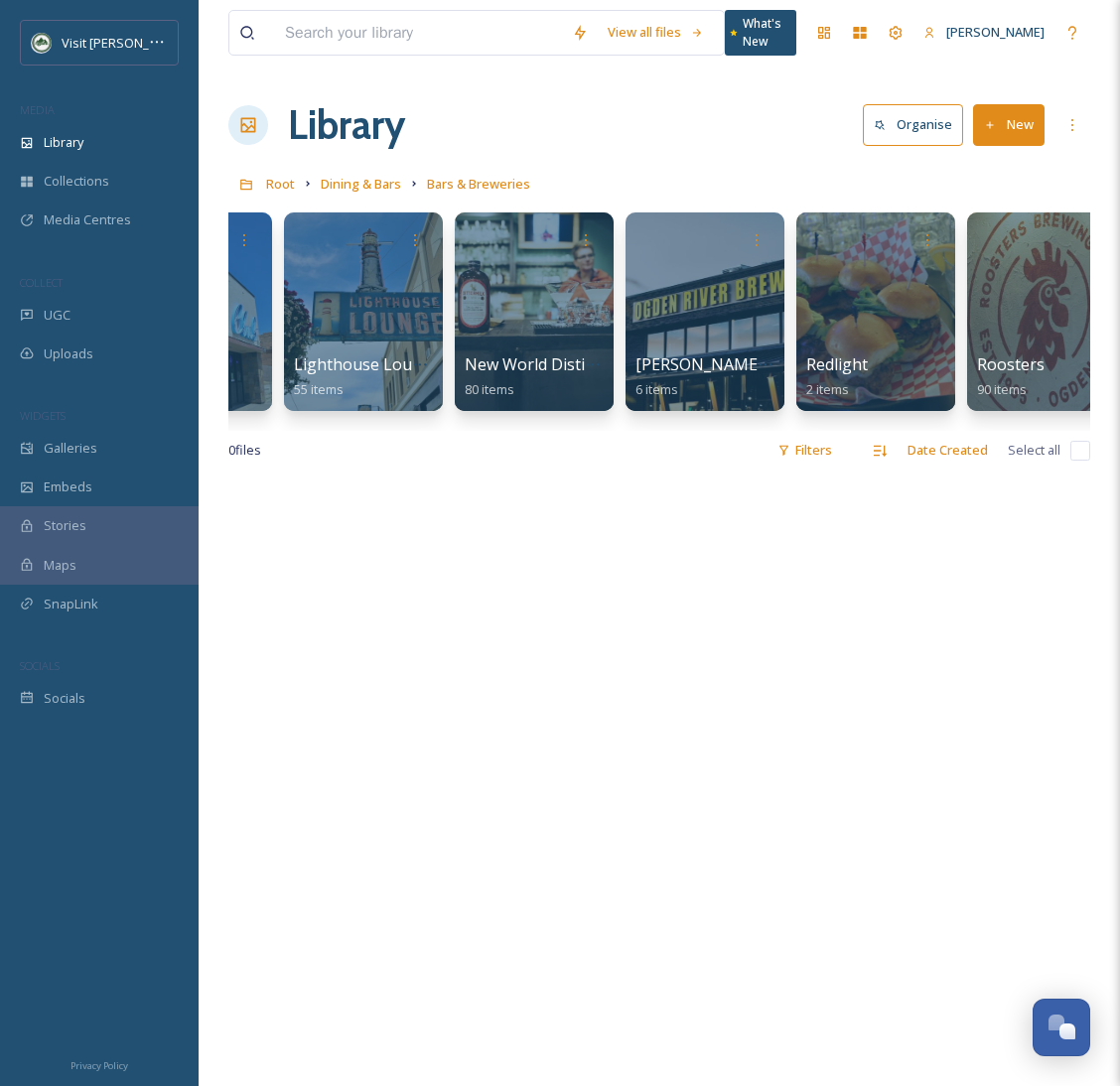 scroll, scrollTop: 0, scrollLeft: 1127, axis: horizontal 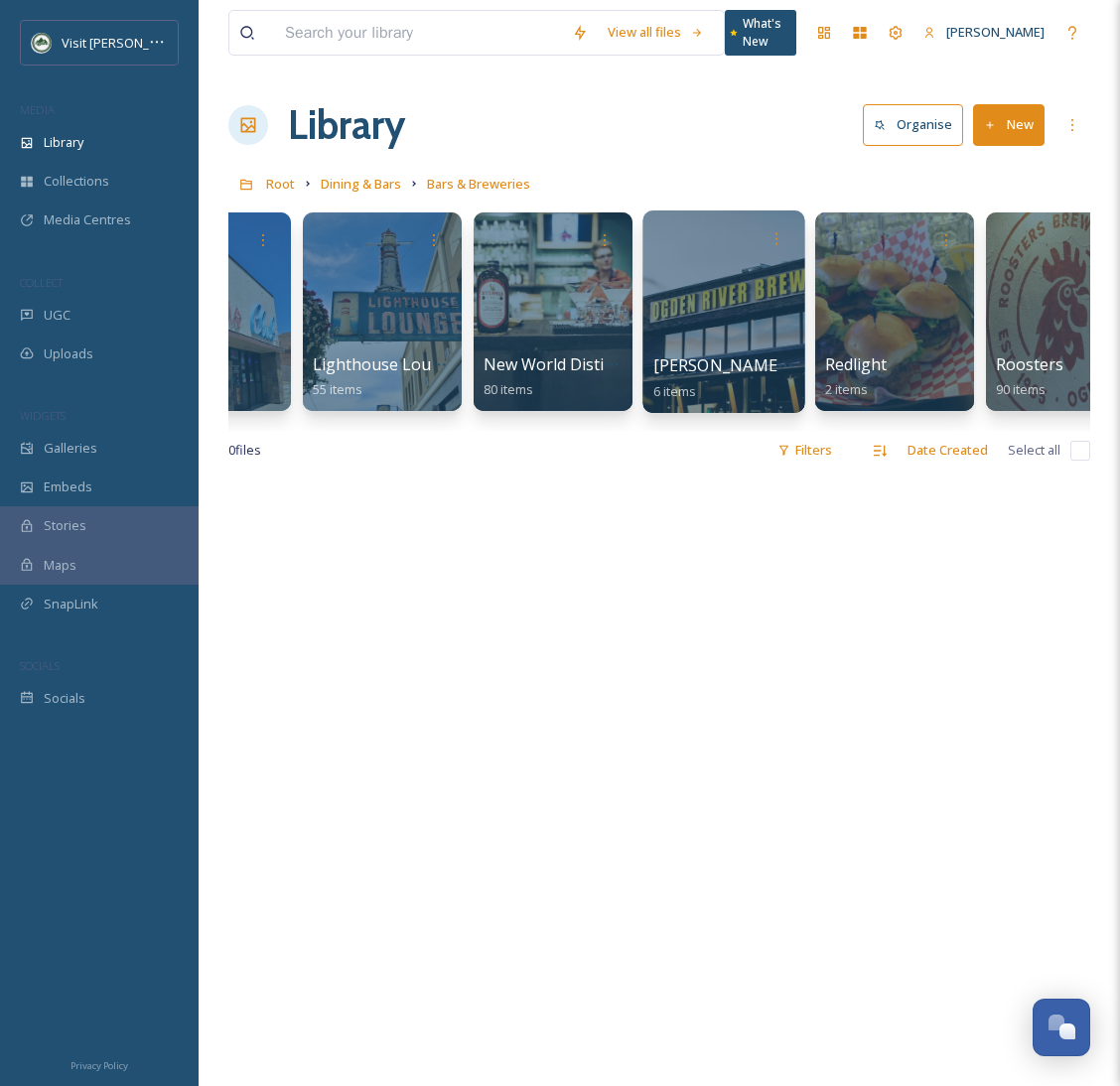 click at bounding box center [723, 312] 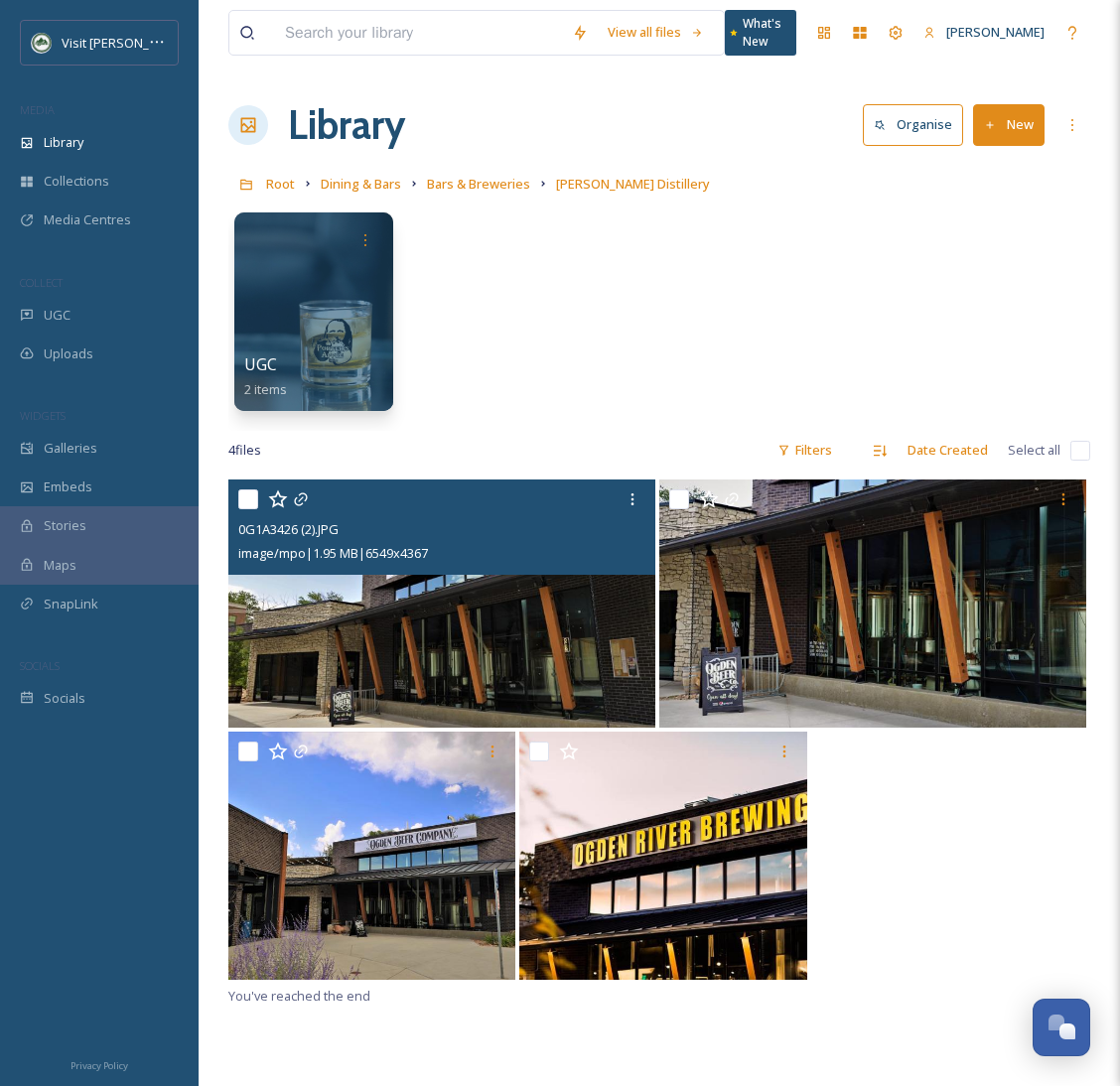 click at bounding box center (442, 604) 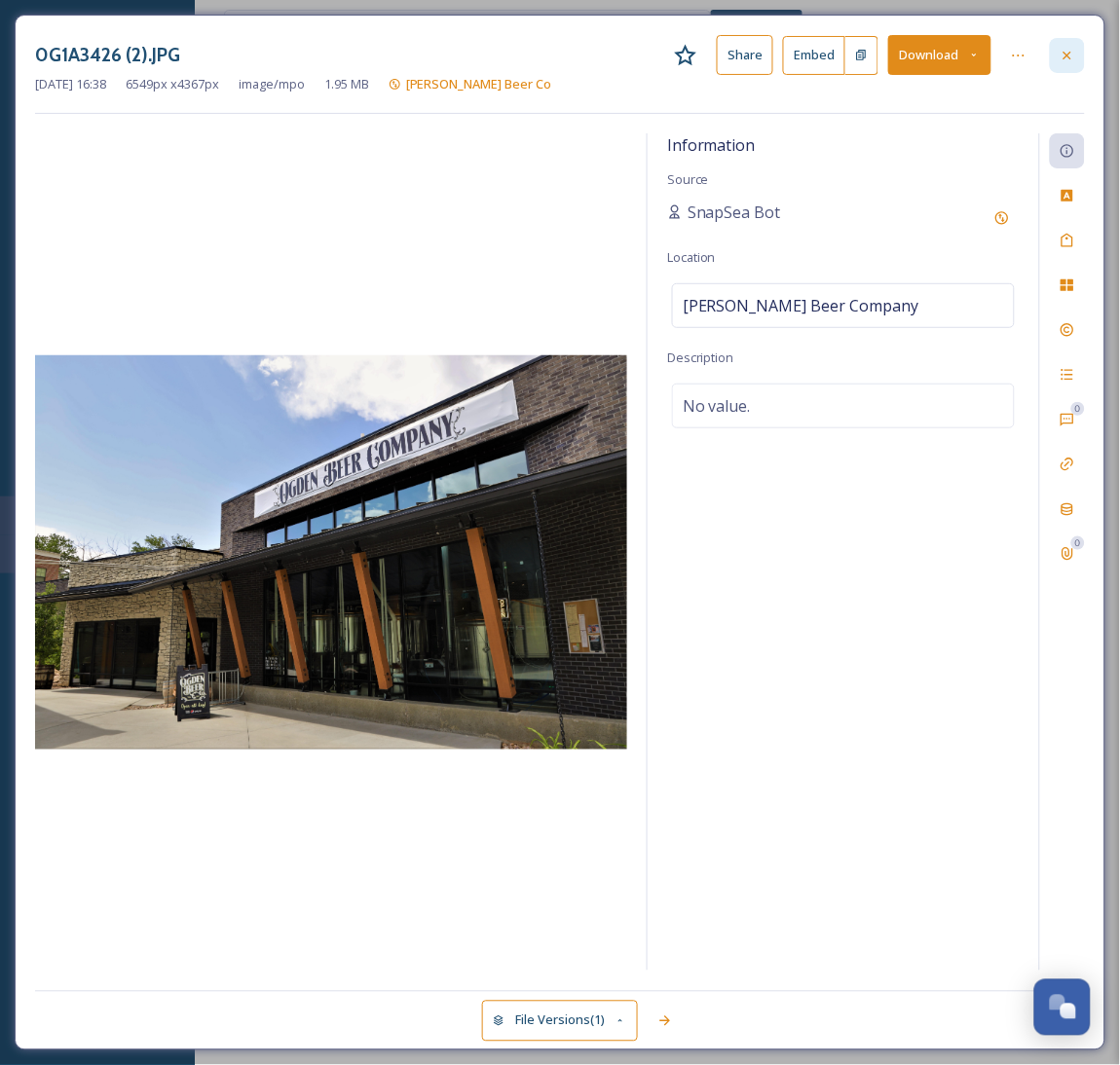 click 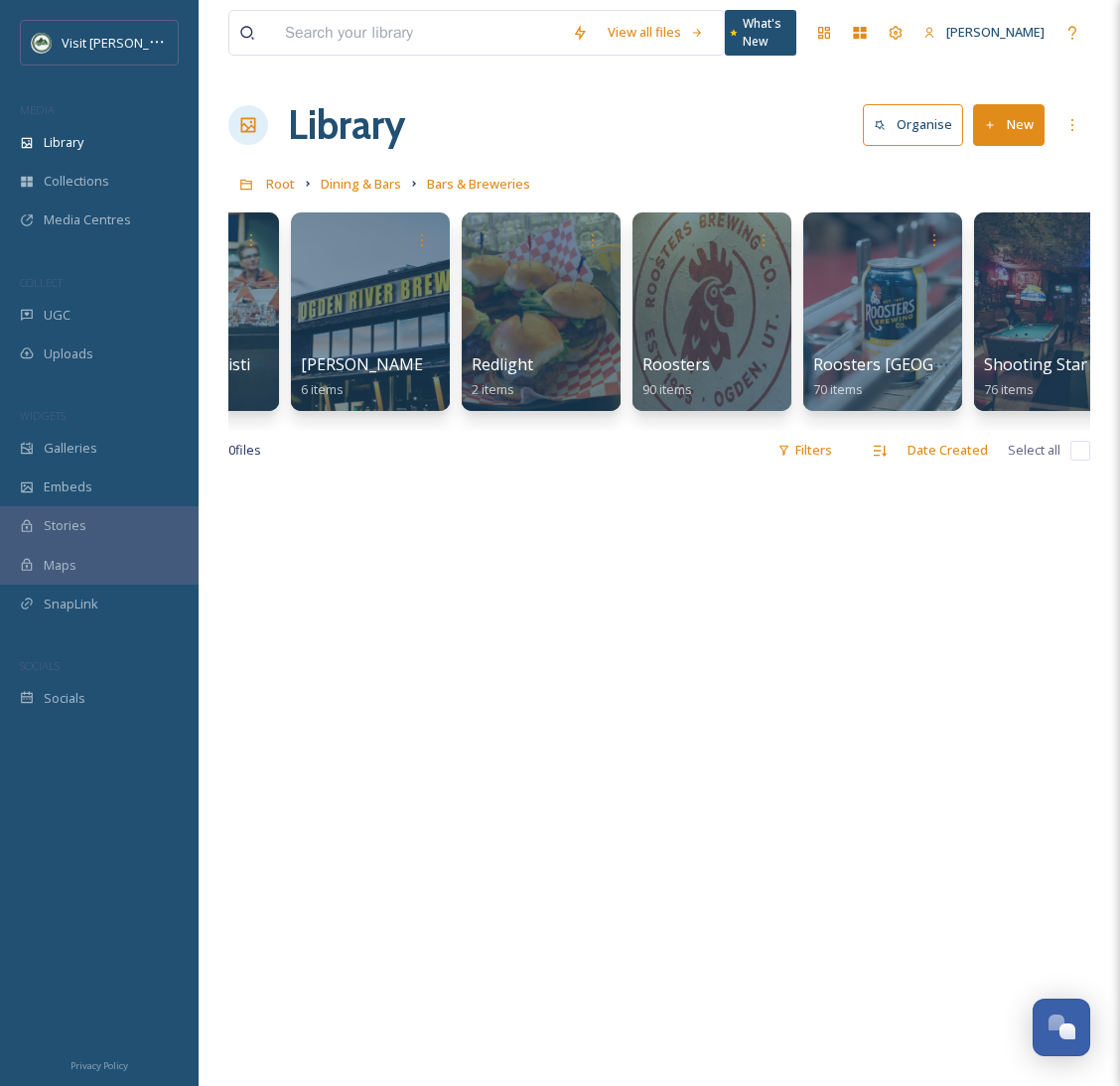scroll, scrollTop: 0, scrollLeft: 1491, axis: horizontal 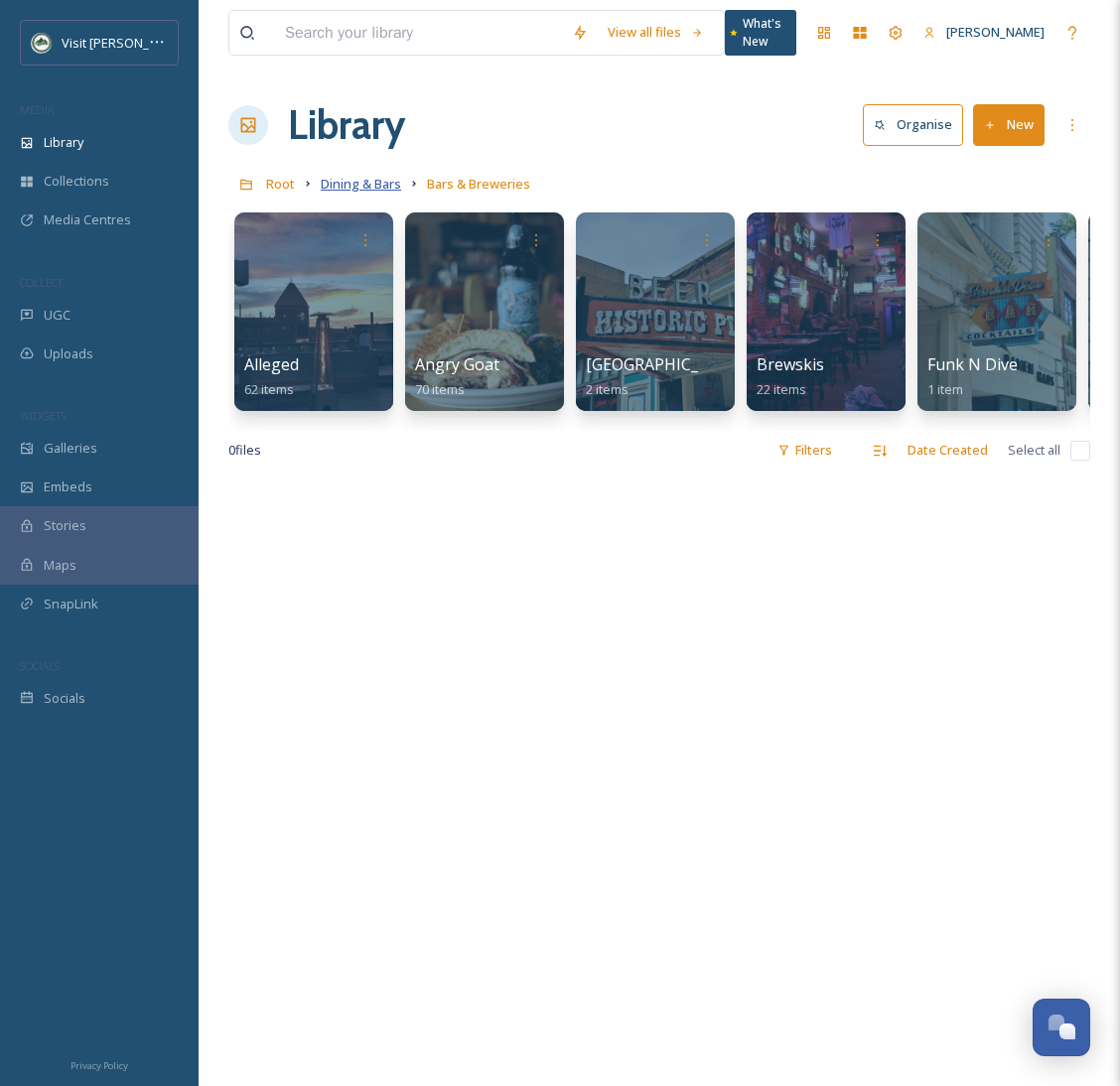 click on "Dining & Bars" at bounding box center [360, 184] 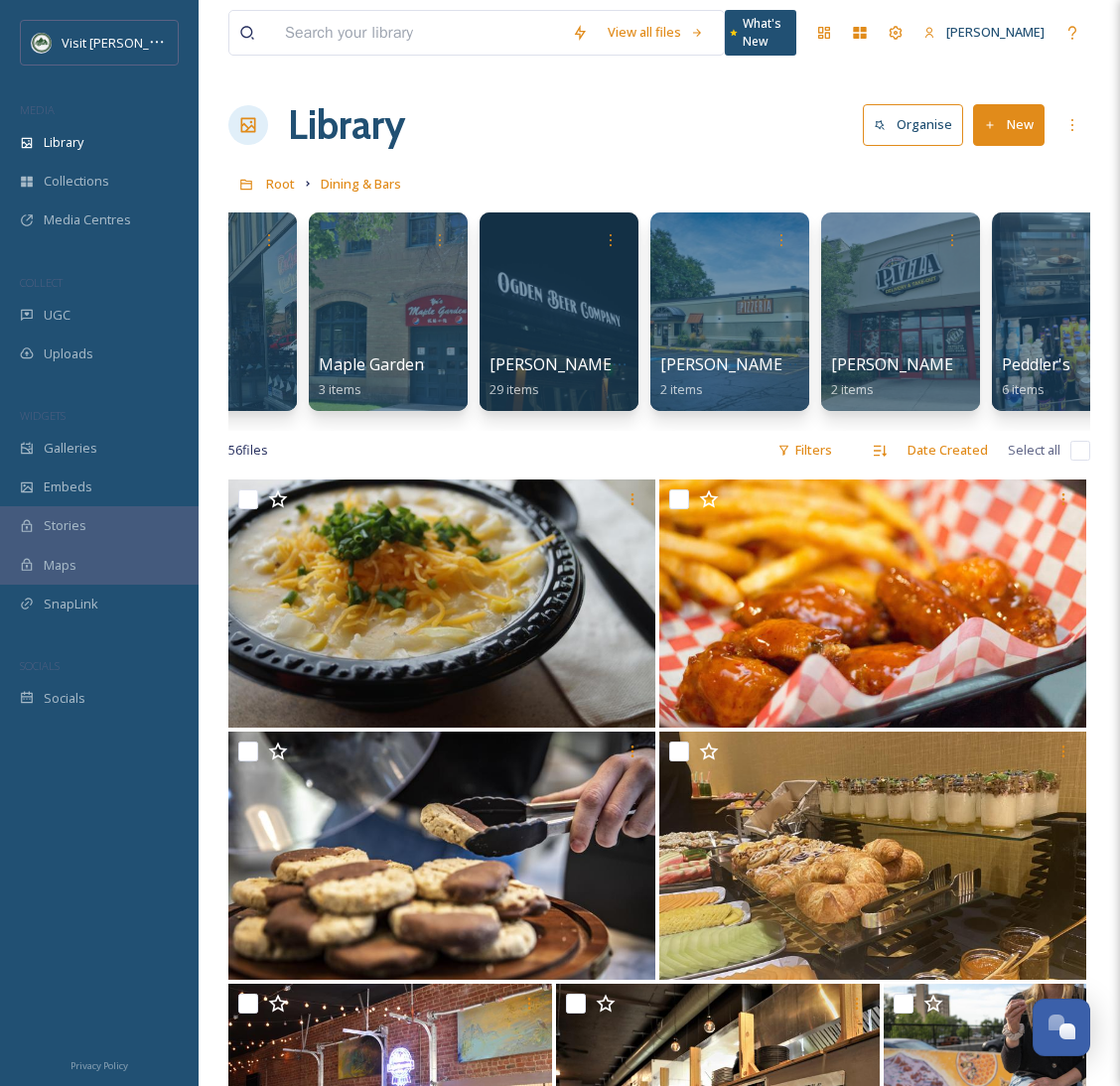 scroll, scrollTop: 0, scrollLeft: 3536, axis: horizontal 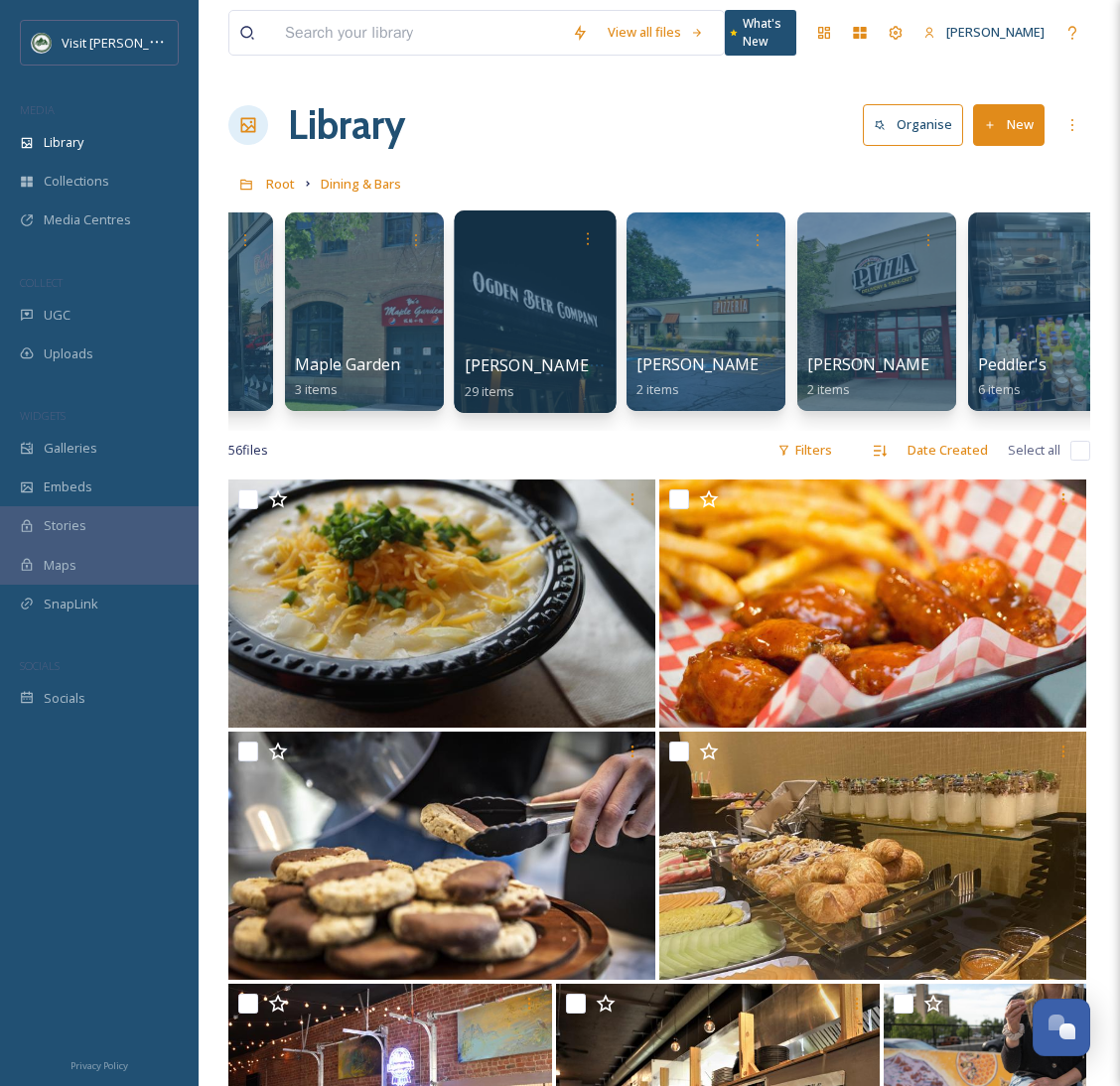 click at bounding box center [534, 312] 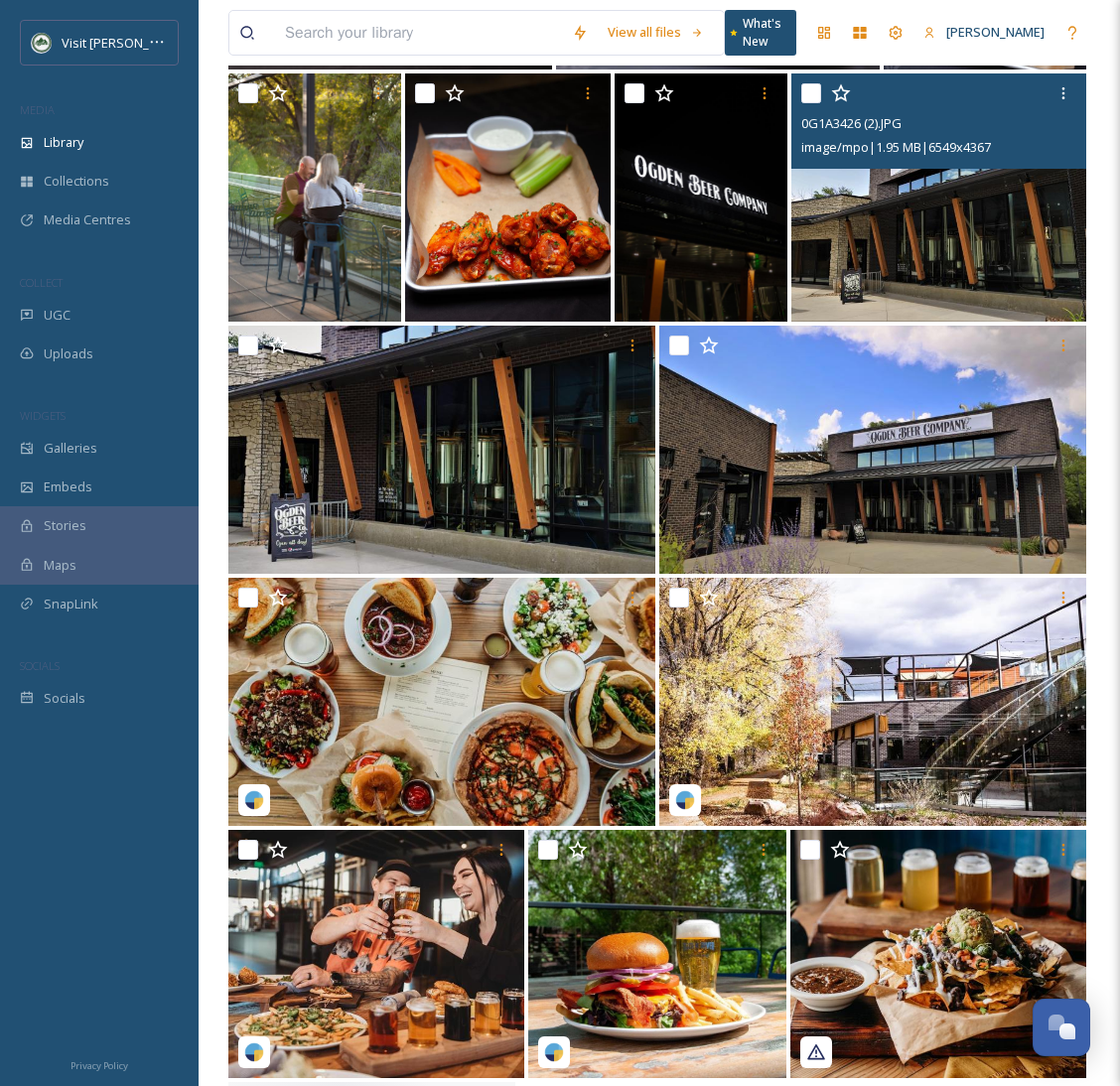 scroll, scrollTop: 1637, scrollLeft: 0, axis: vertical 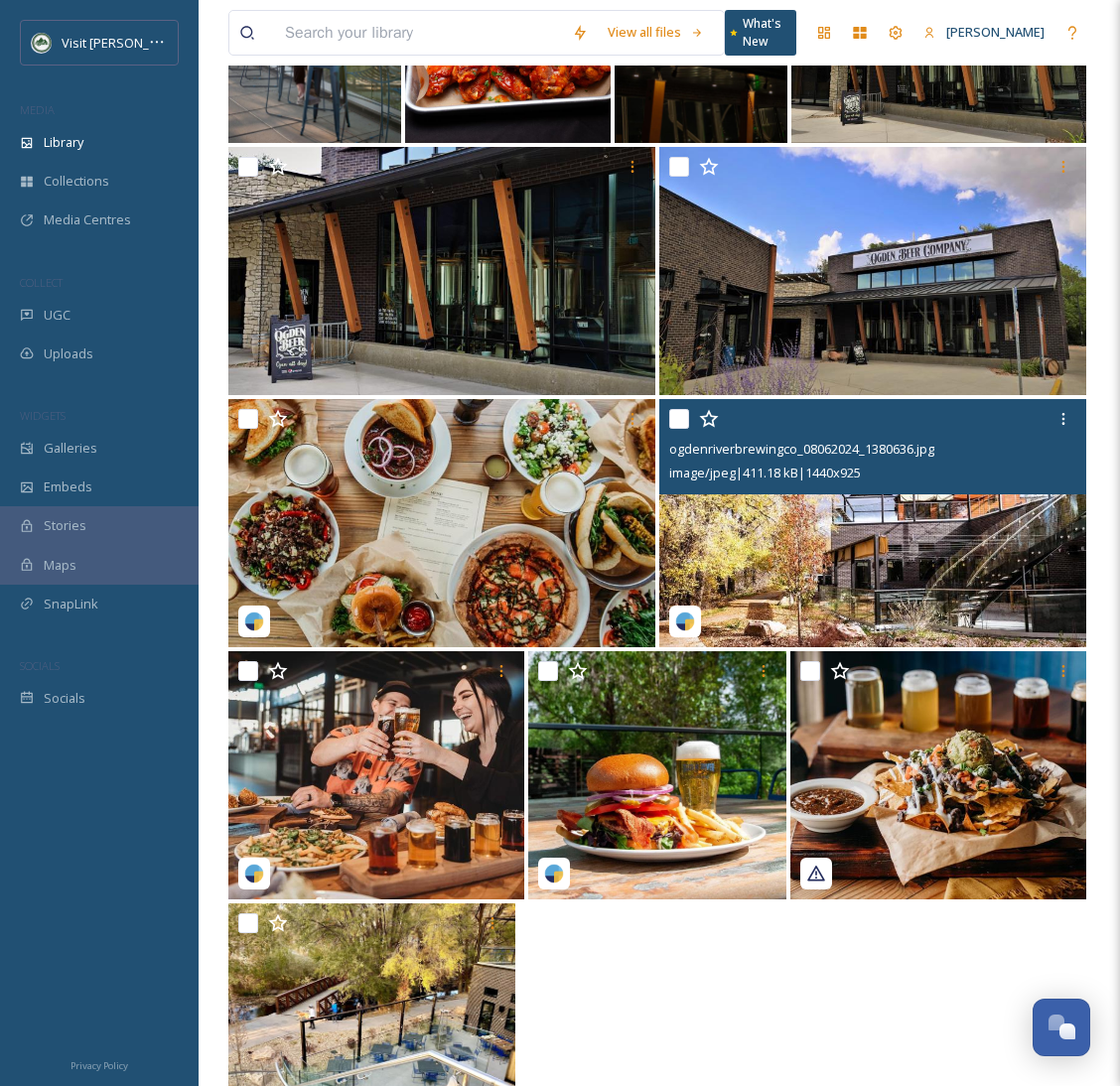 click at bounding box center [873, 523] 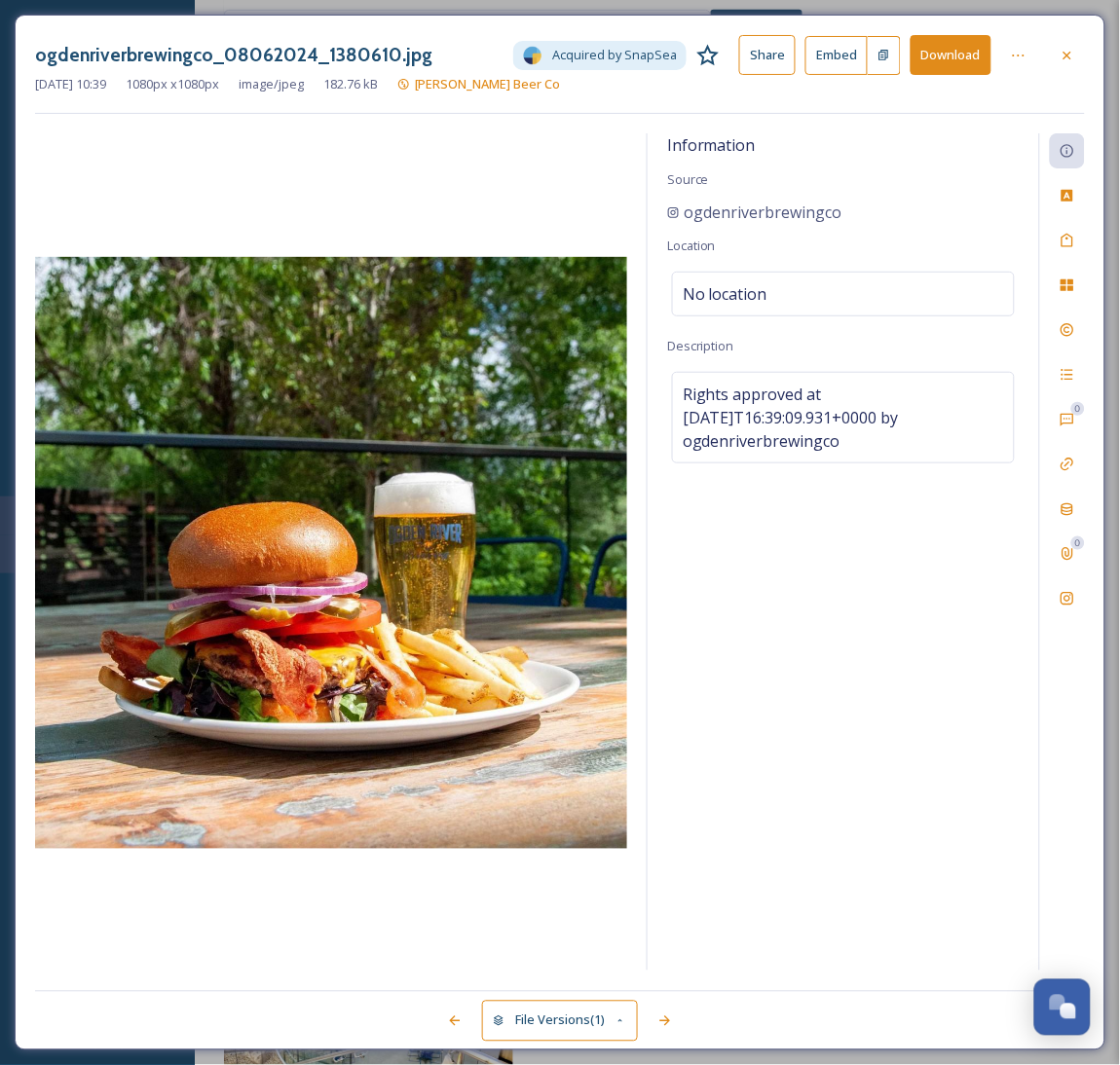 click on "Download" at bounding box center [951, 55] 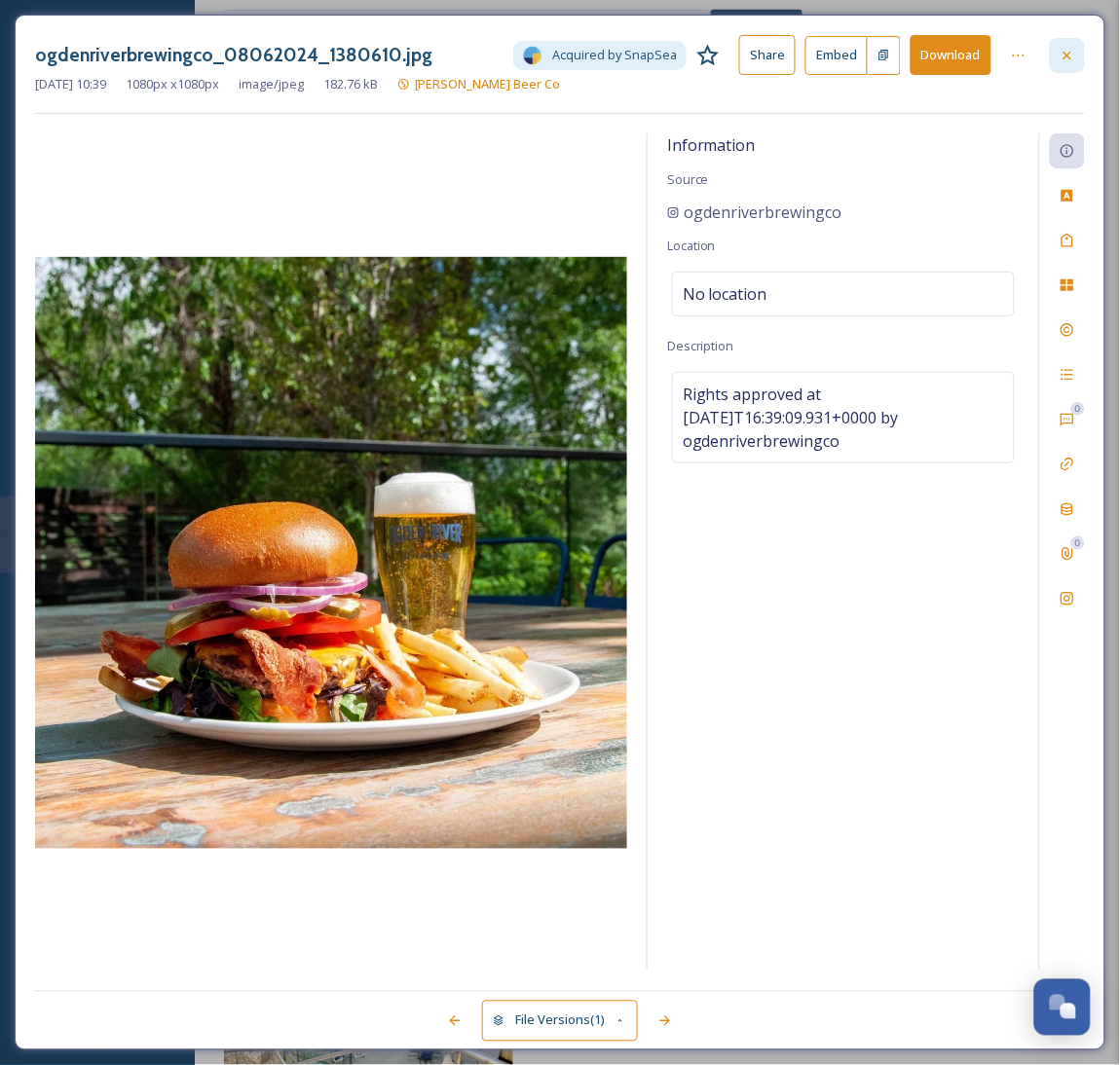 click 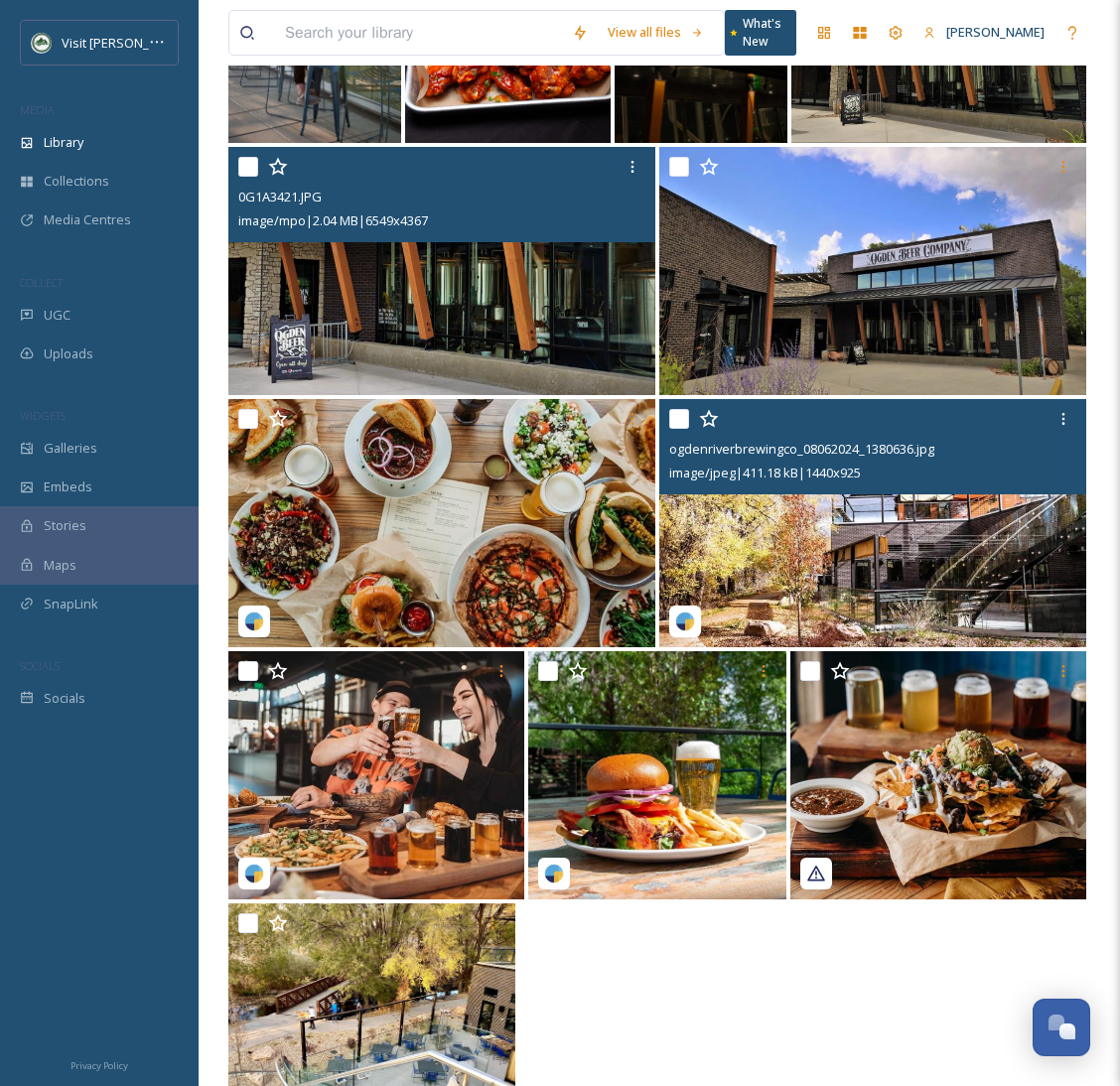 scroll, scrollTop: 744, scrollLeft: 0, axis: vertical 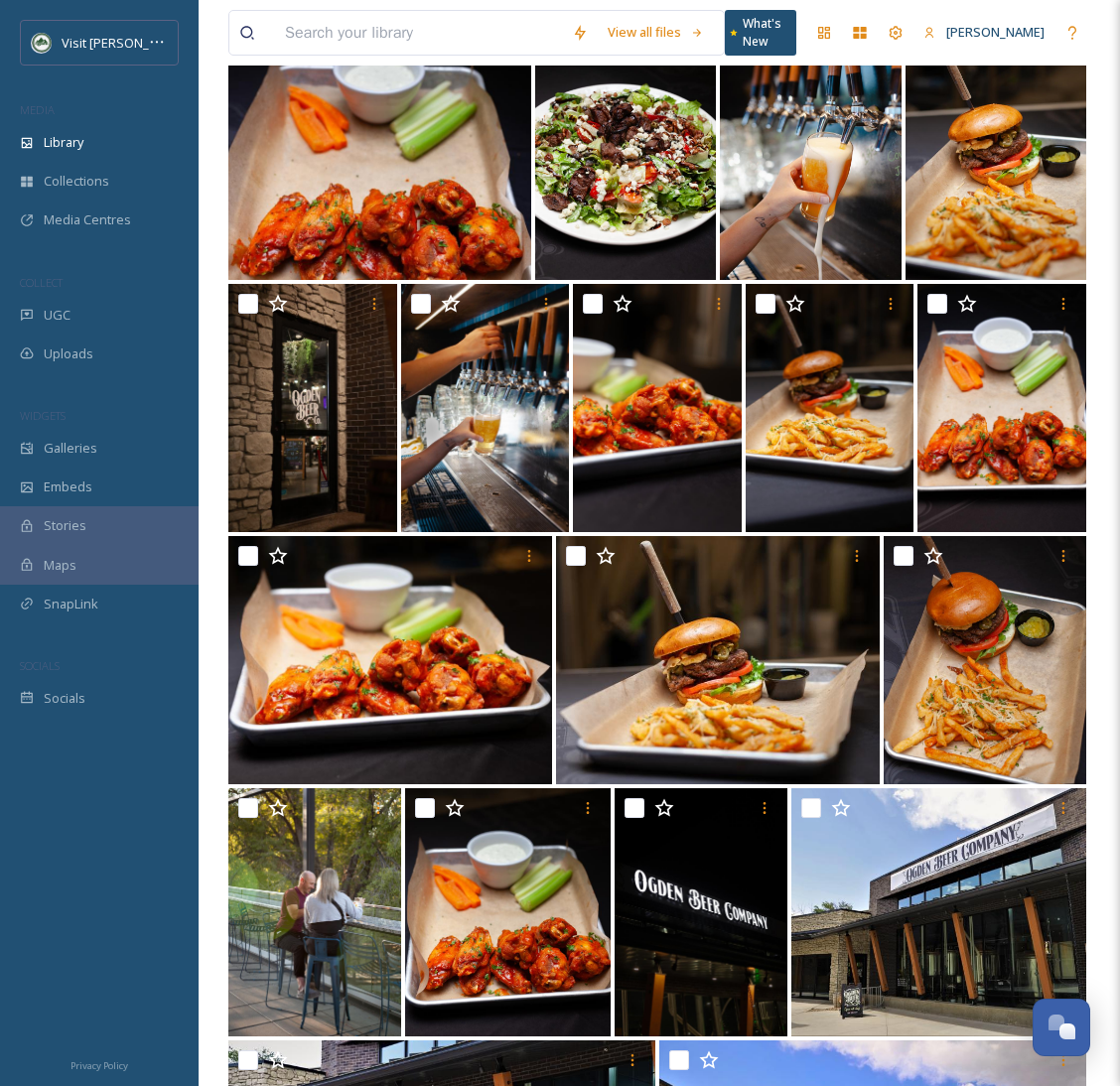 click at bounding box center (418, 33) 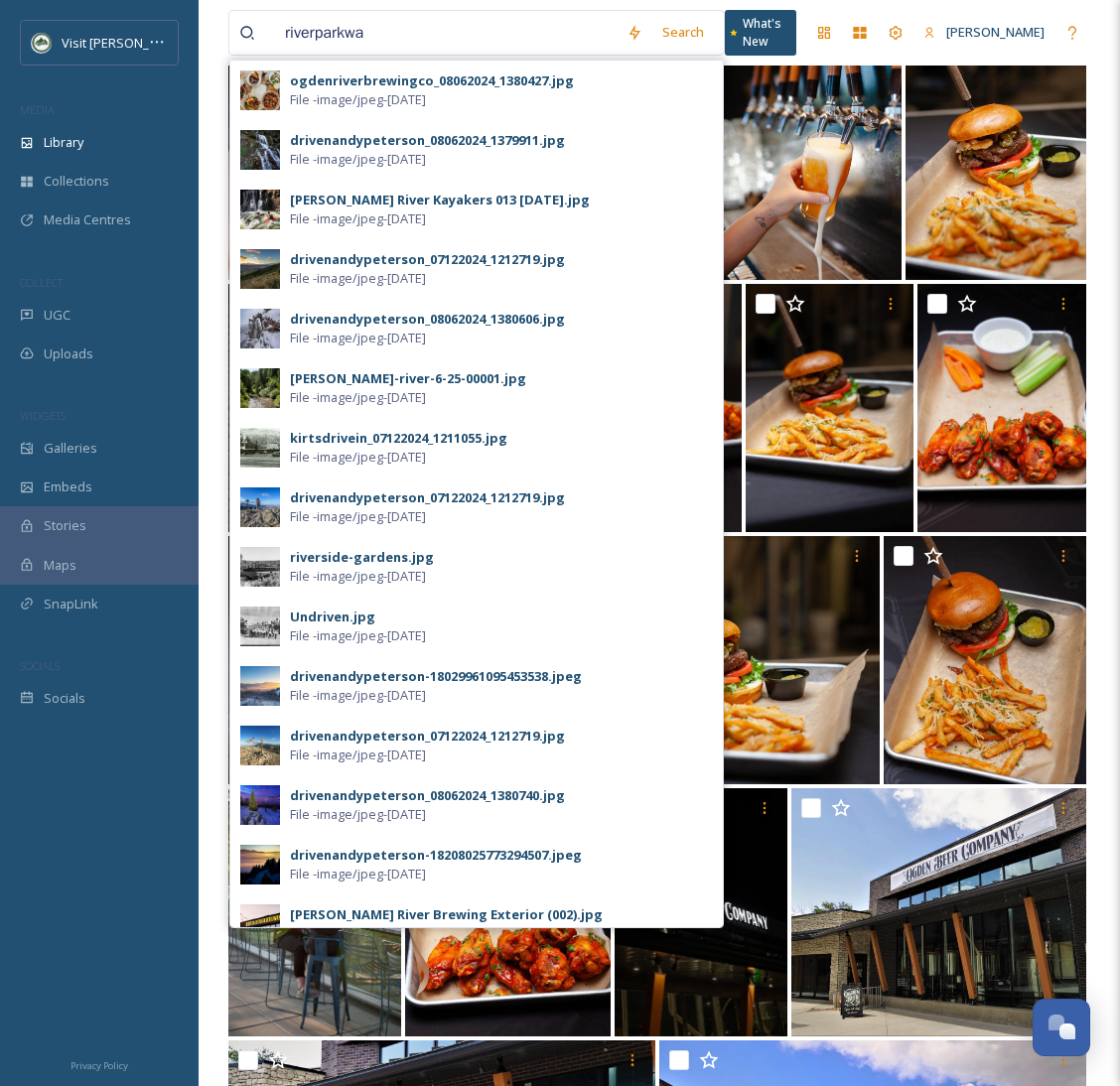 type on "riverparkway" 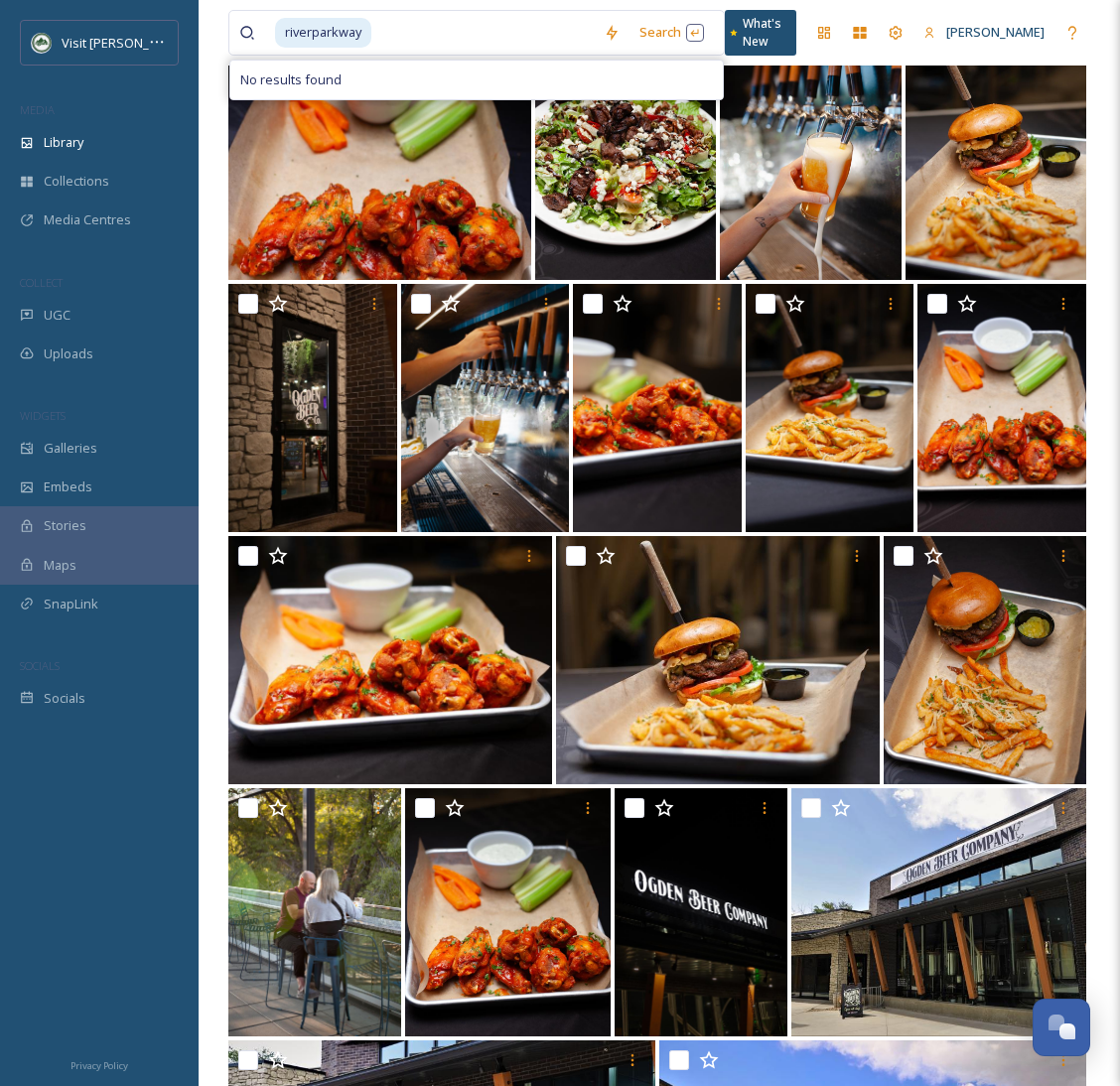click at bounding box center [484, 33] 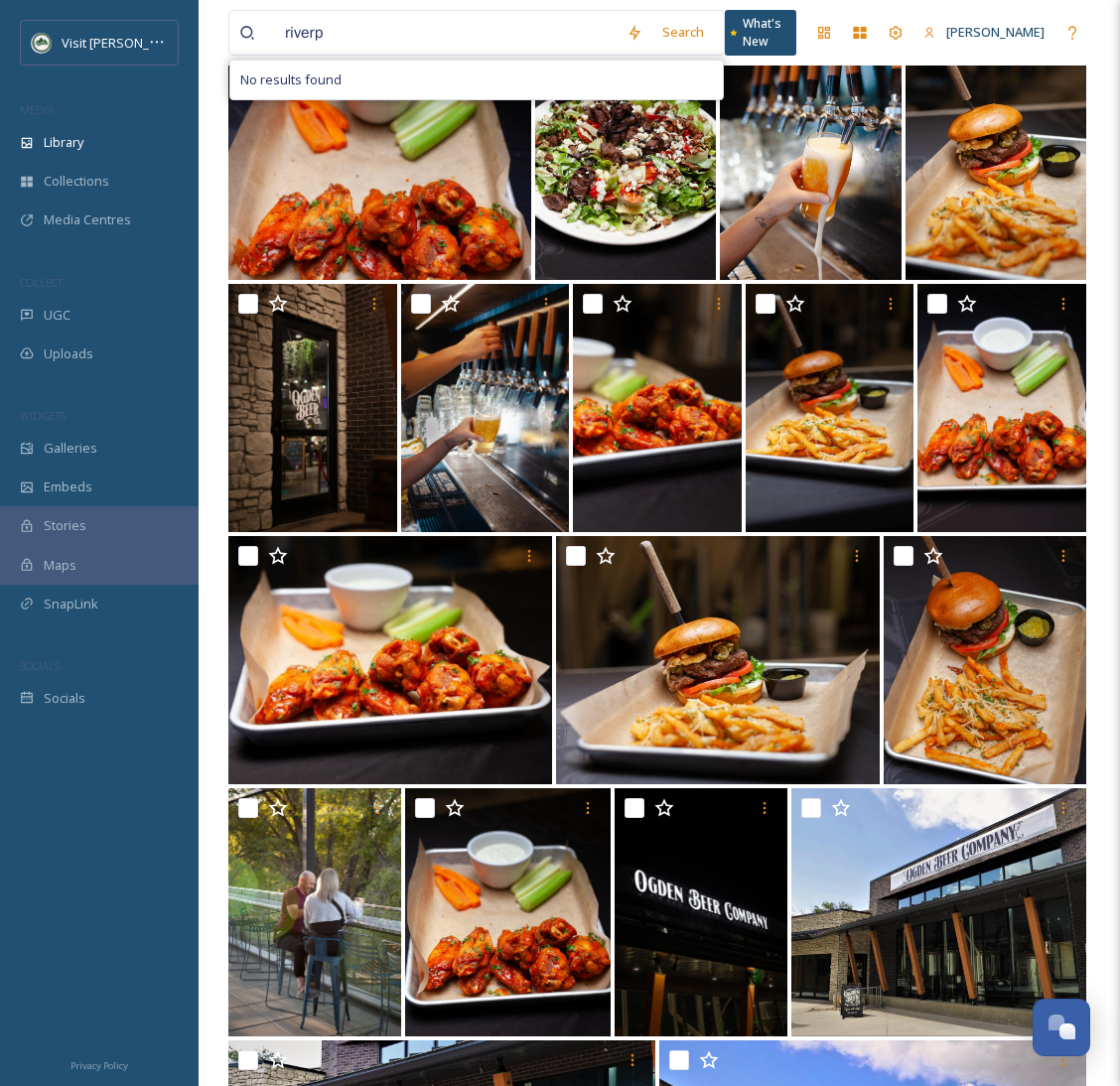 type on "river" 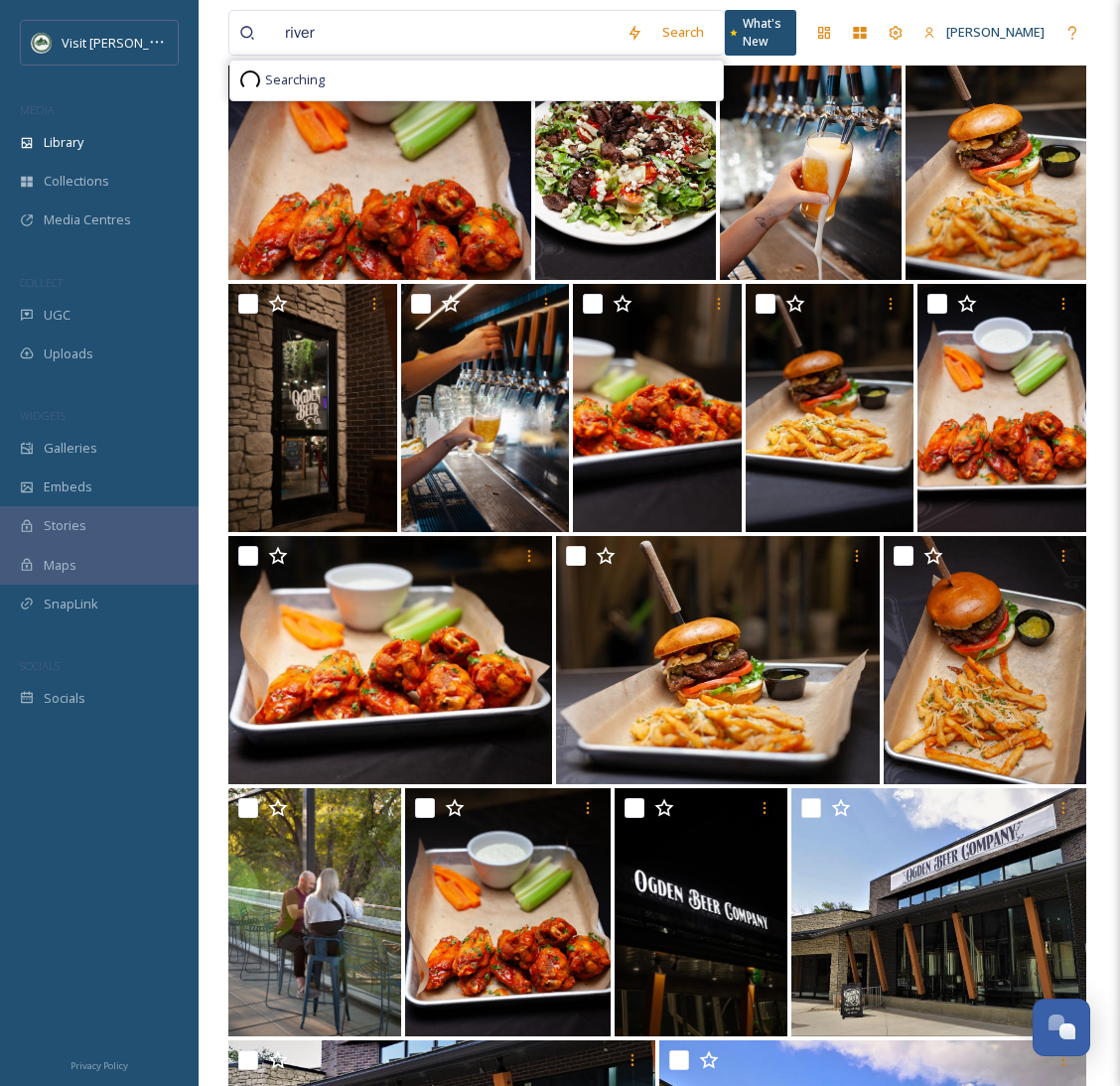 type 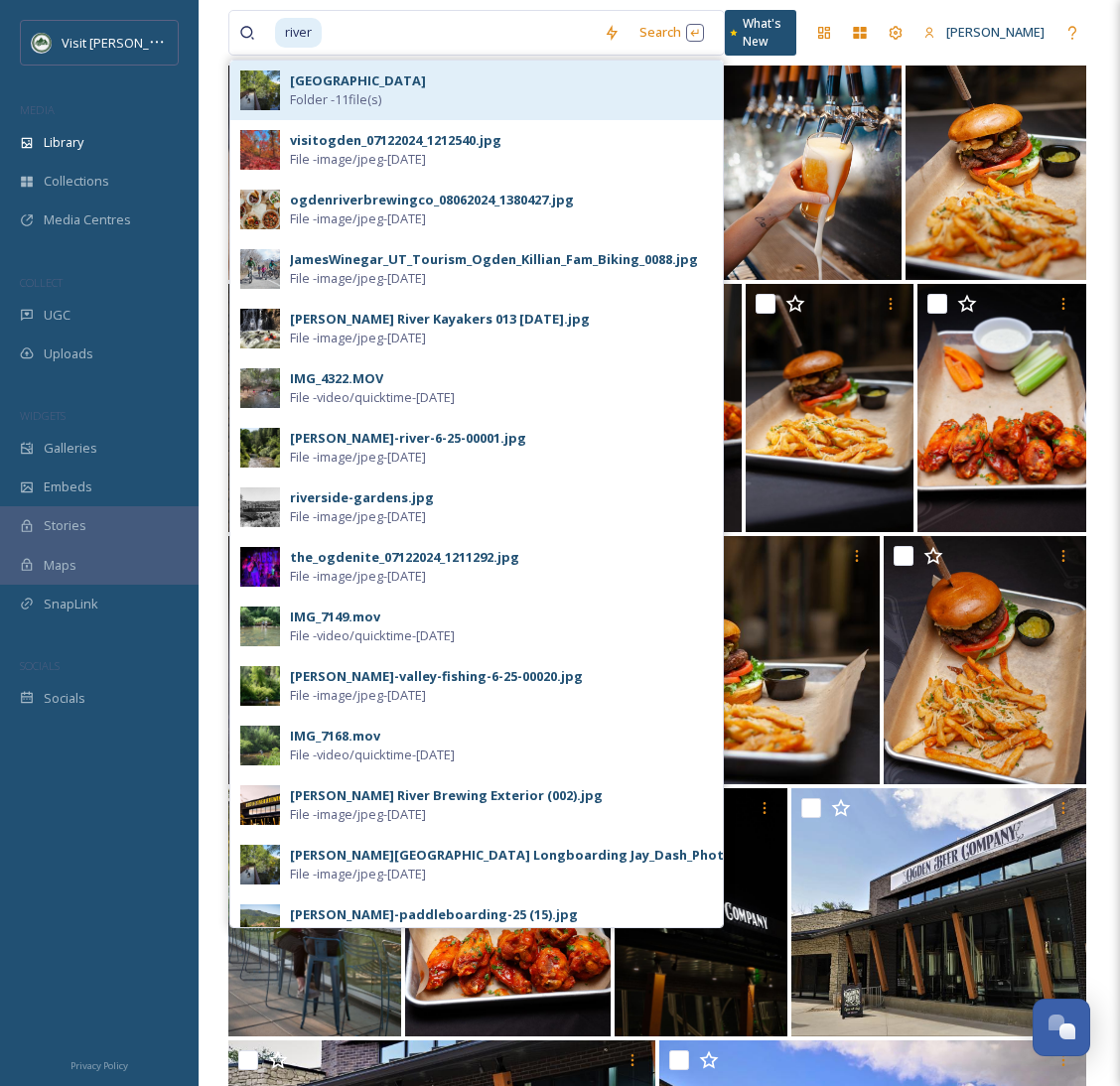 click on "[GEOGRAPHIC_DATA]  -  11  file(s)" at bounding box center [501, 90] 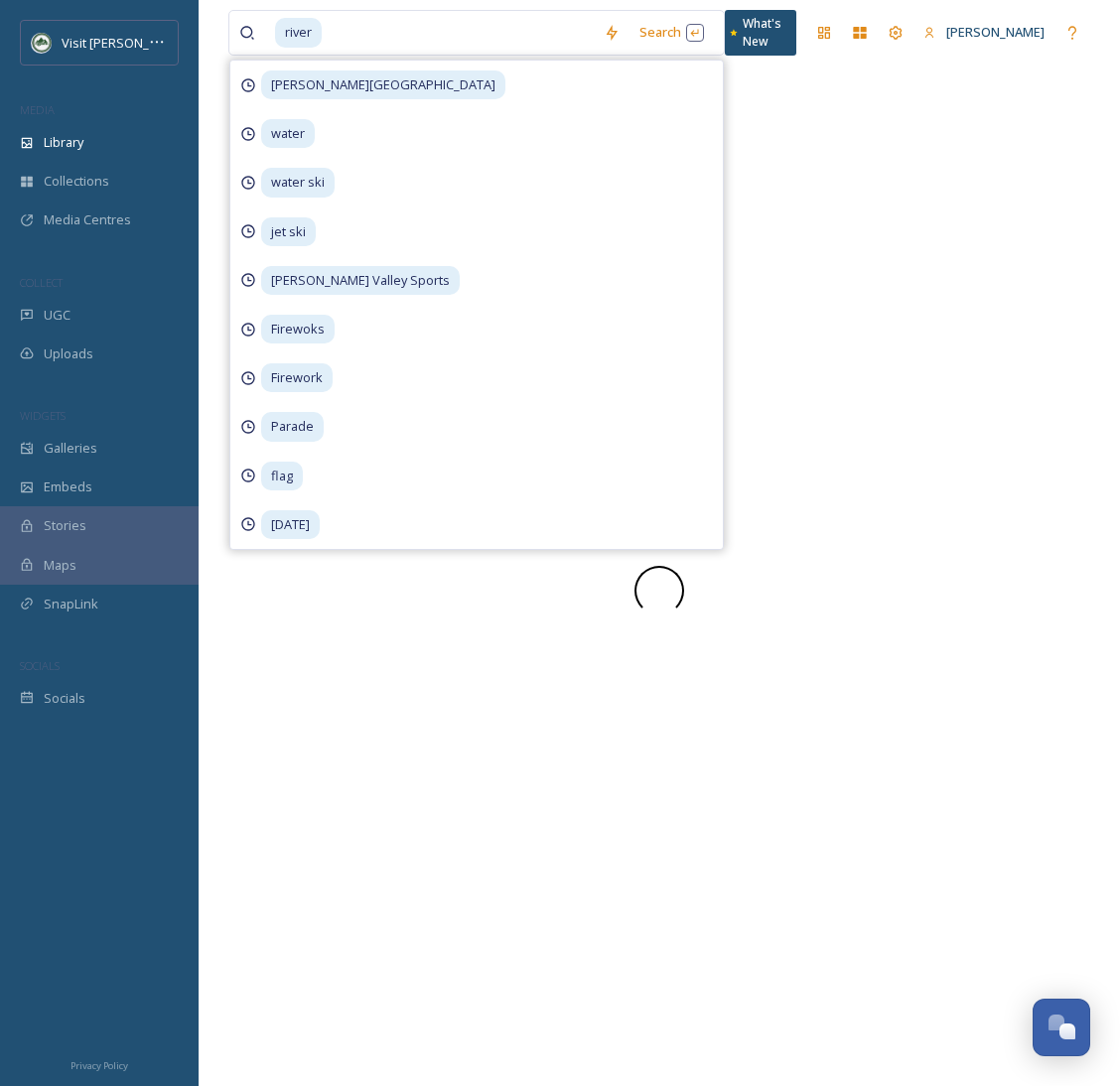 scroll, scrollTop: 0, scrollLeft: 0, axis: both 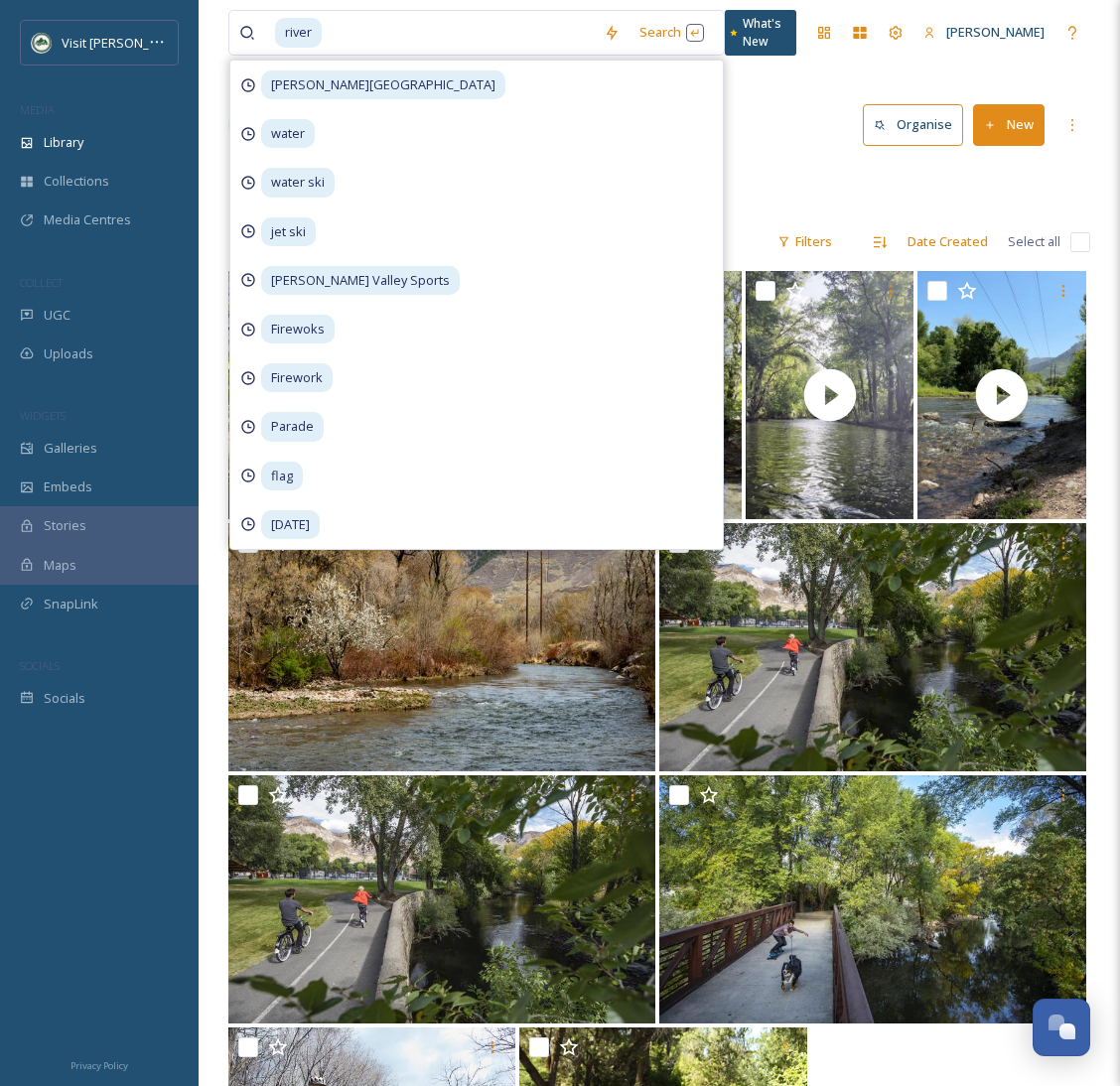 click on "Library Organise New" at bounding box center (659, 125) 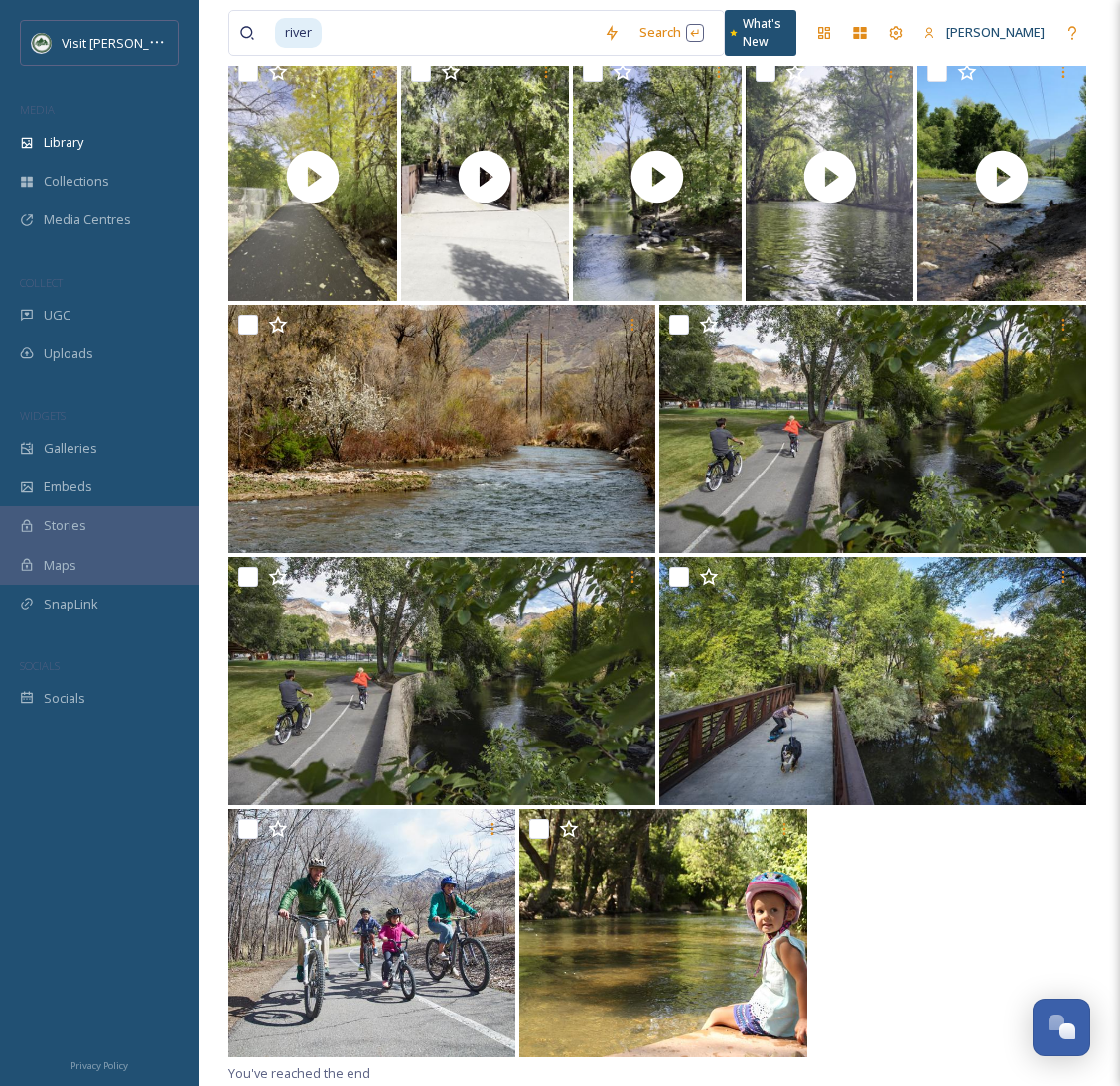 scroll, scrollTop: 271, scrollLeft: 0, axis: vertical 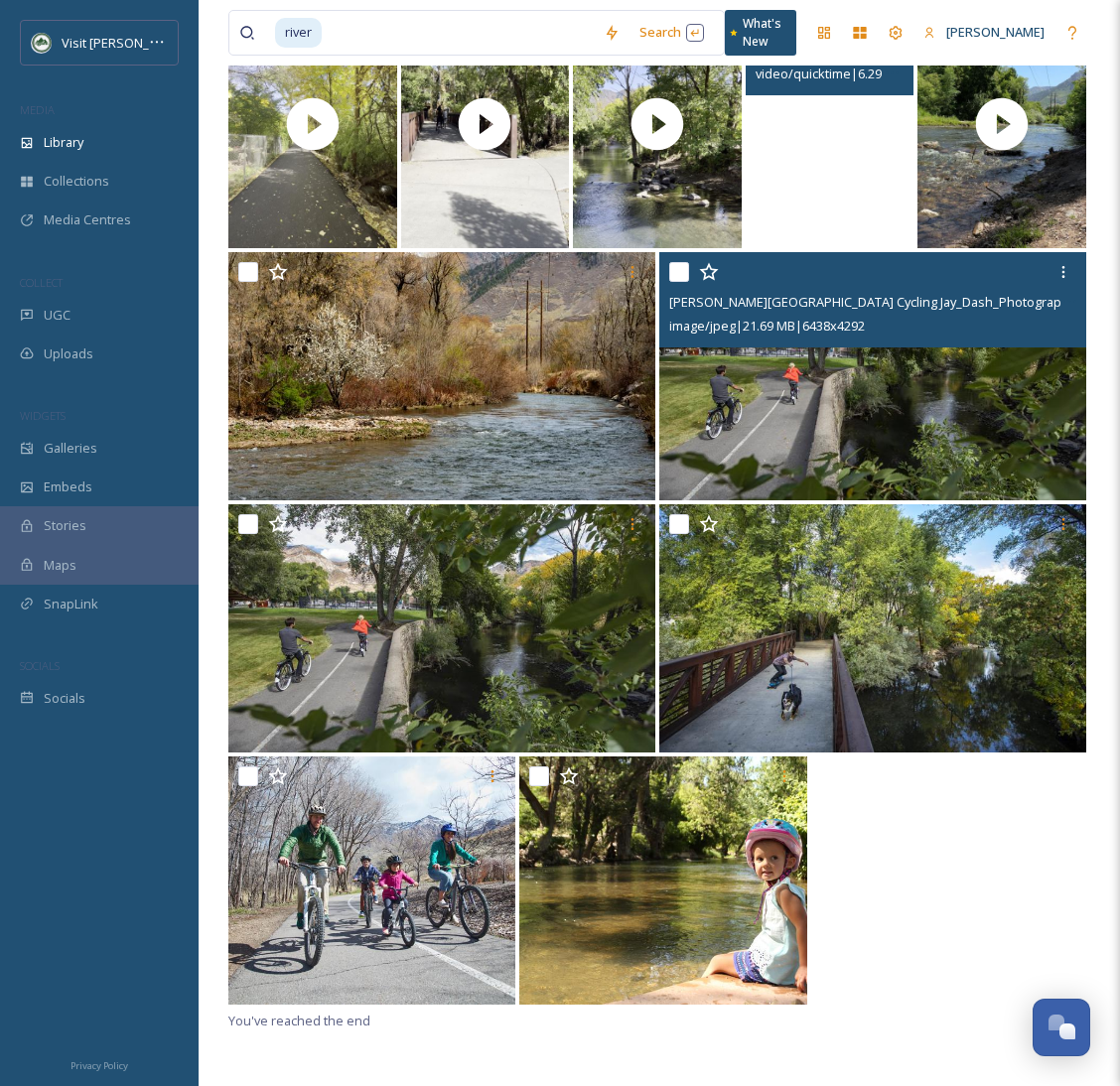 click at bounding box center [873, 376] 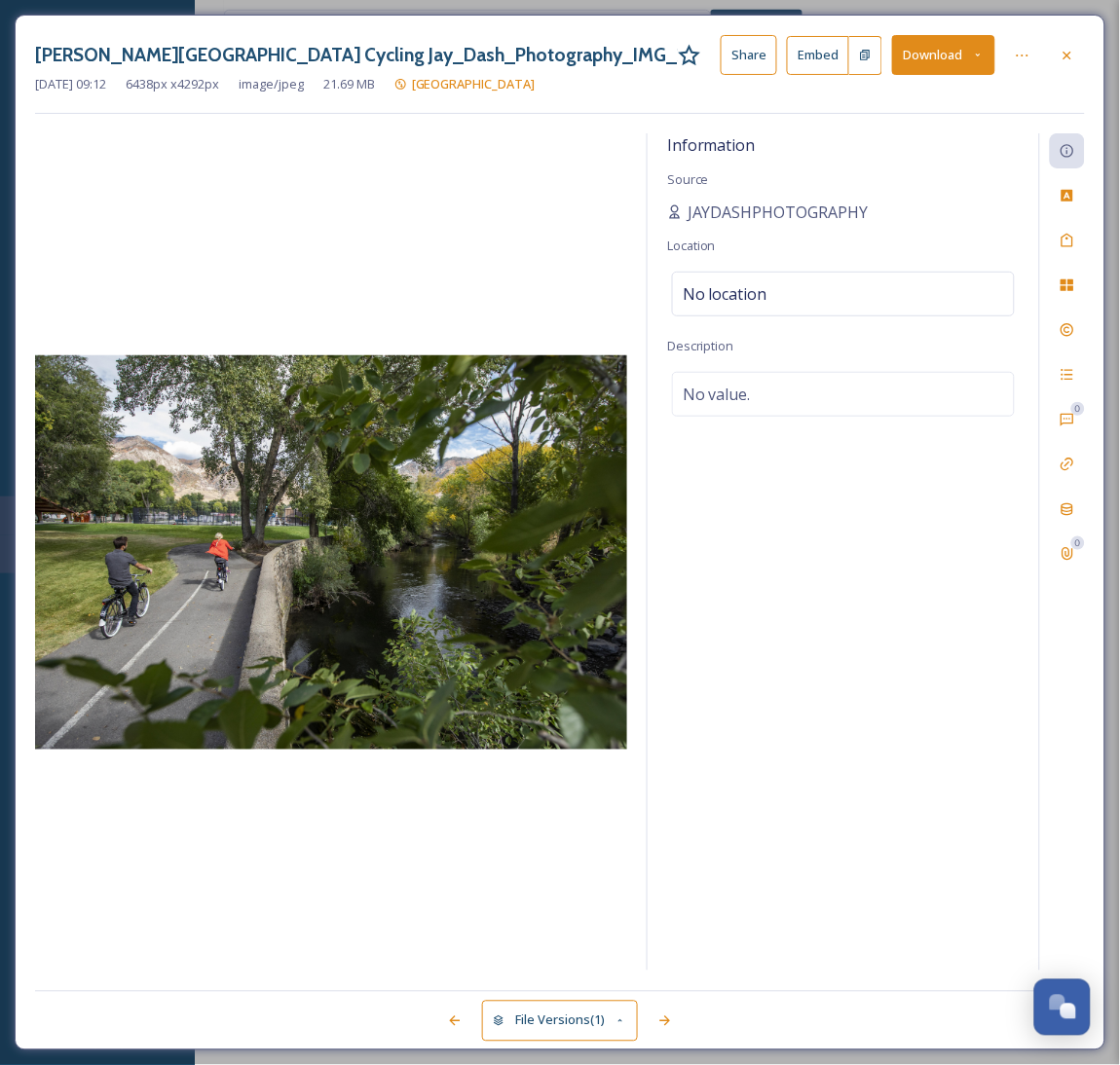 click on "Download" at bounding box center [944, 55] 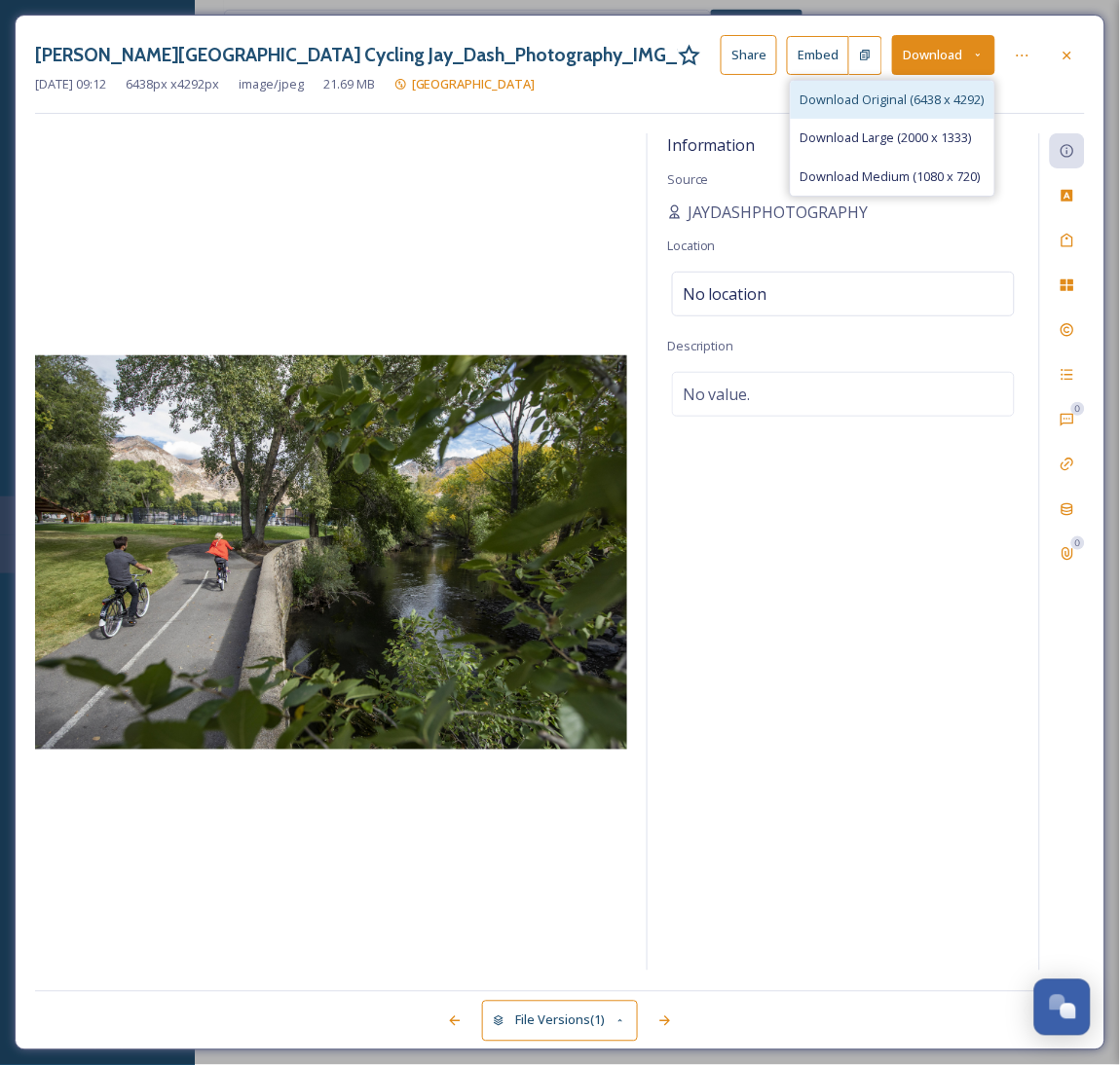 click on "Download Original (6438 x 4292)" at bounding box center (892, 99) 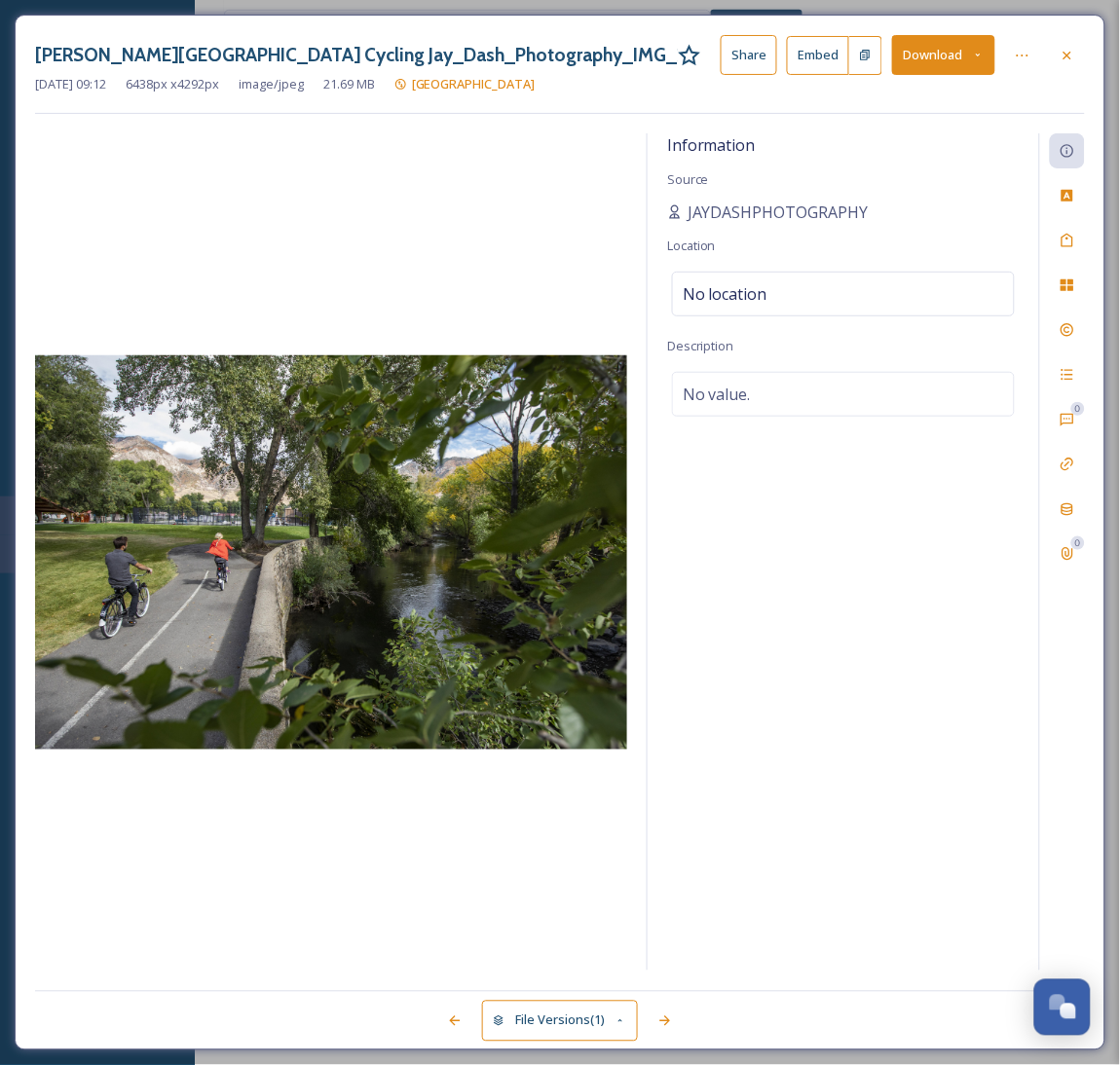 click at bounding box center [1023, 55] 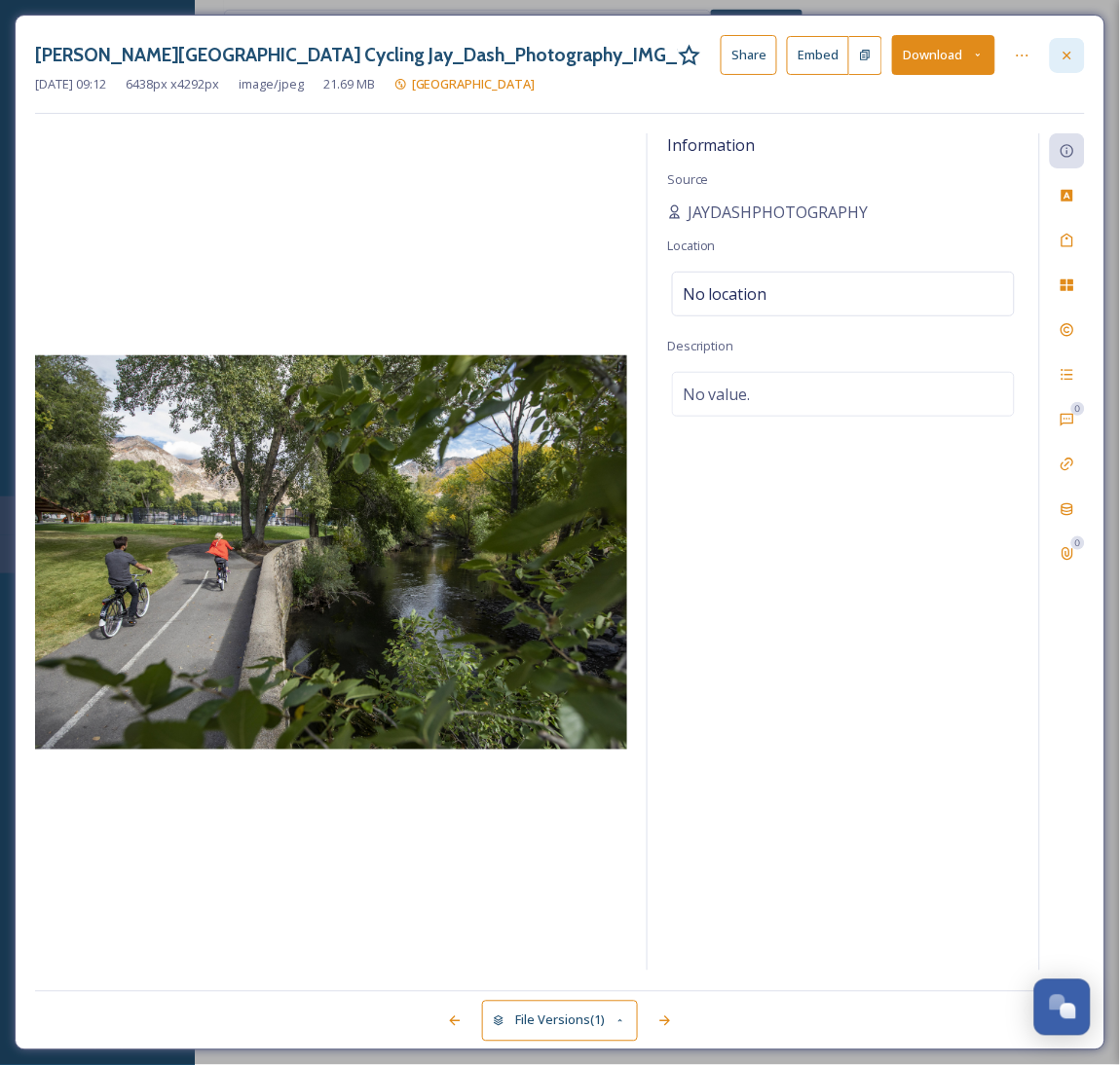 click at bounding box center [1067, 55] 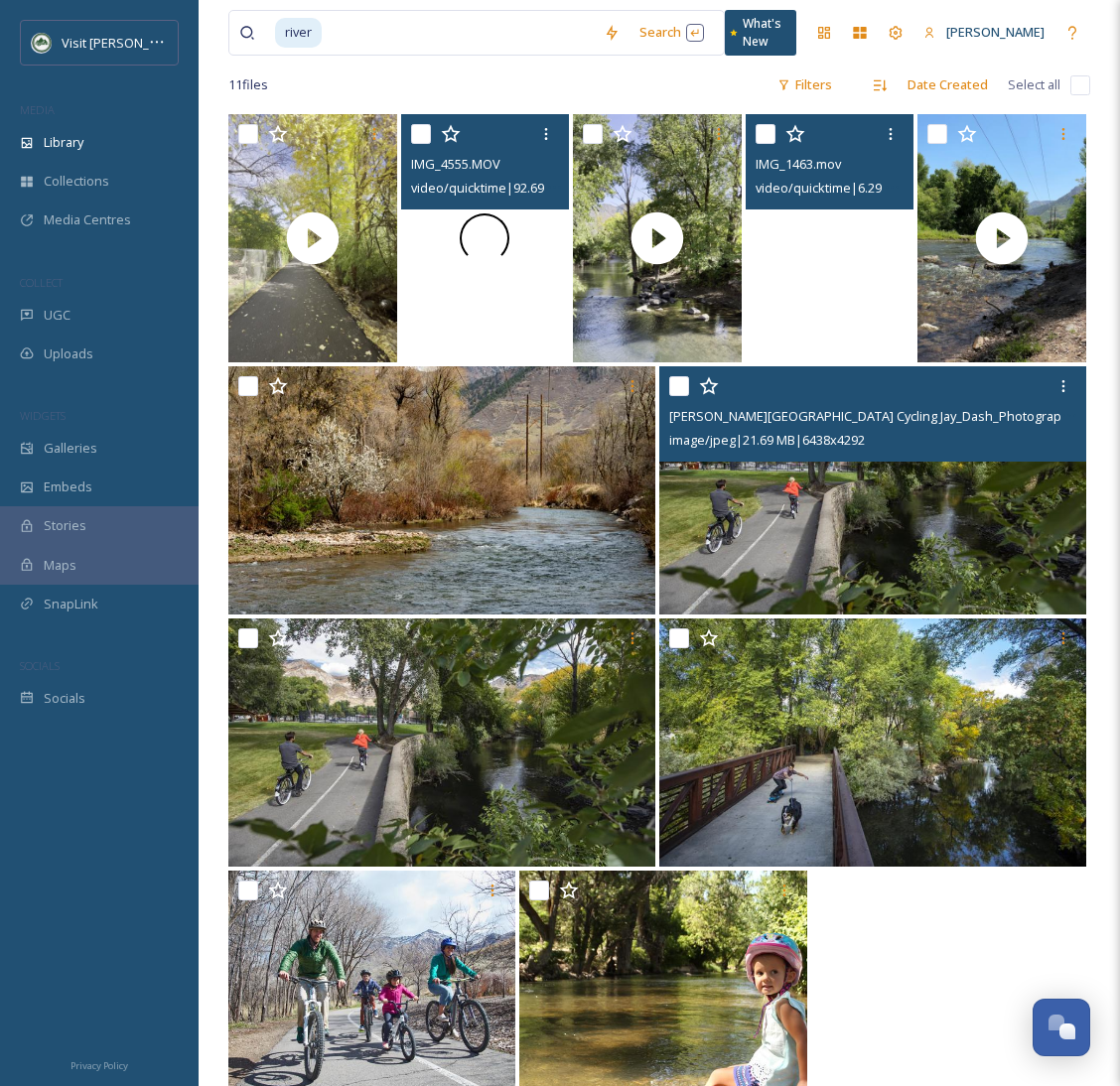 scroll, scrollTop: 0, scrollLeft: 0, axis: both 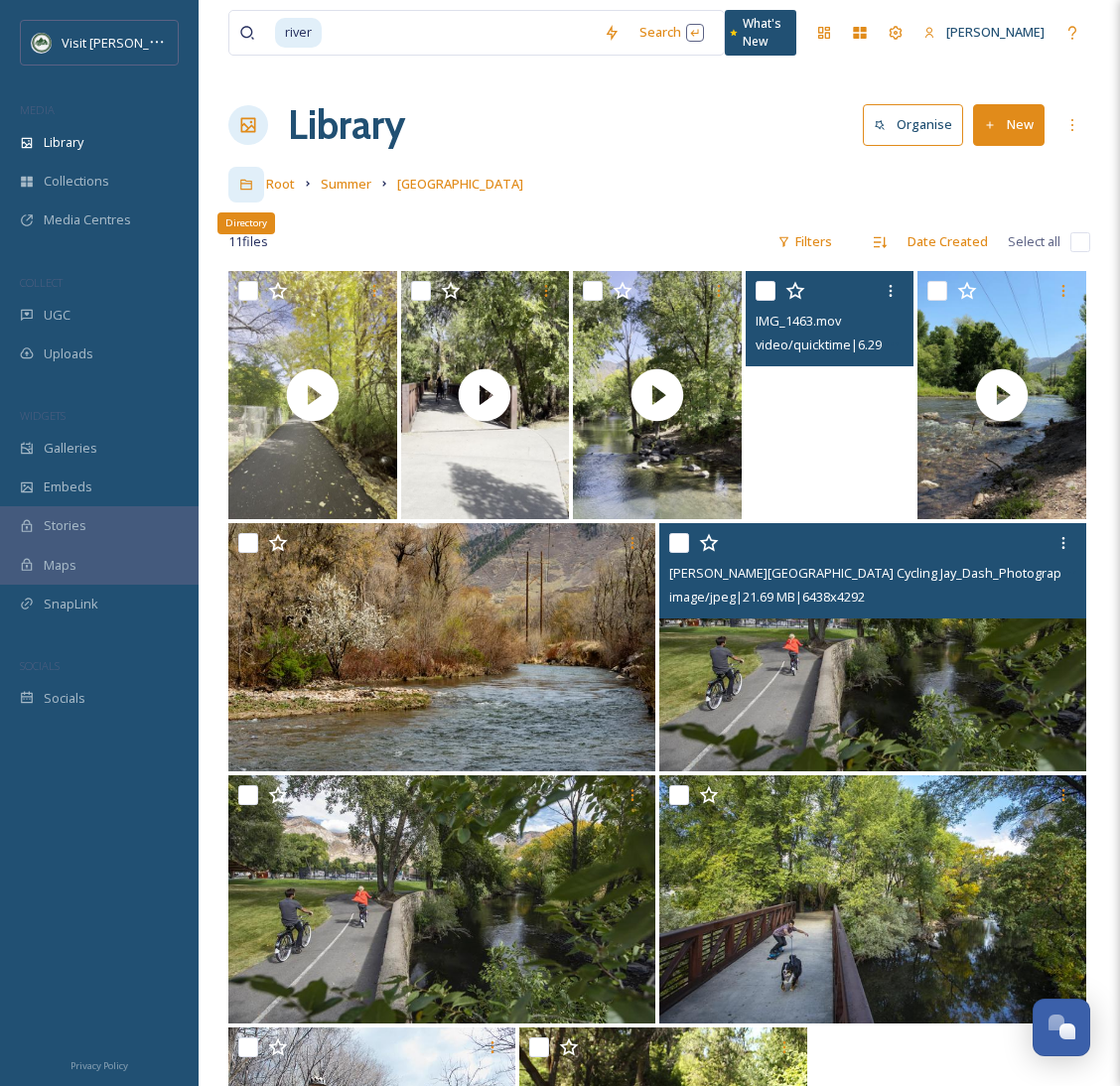 click on "Directory" at bounding box center (246, 185) 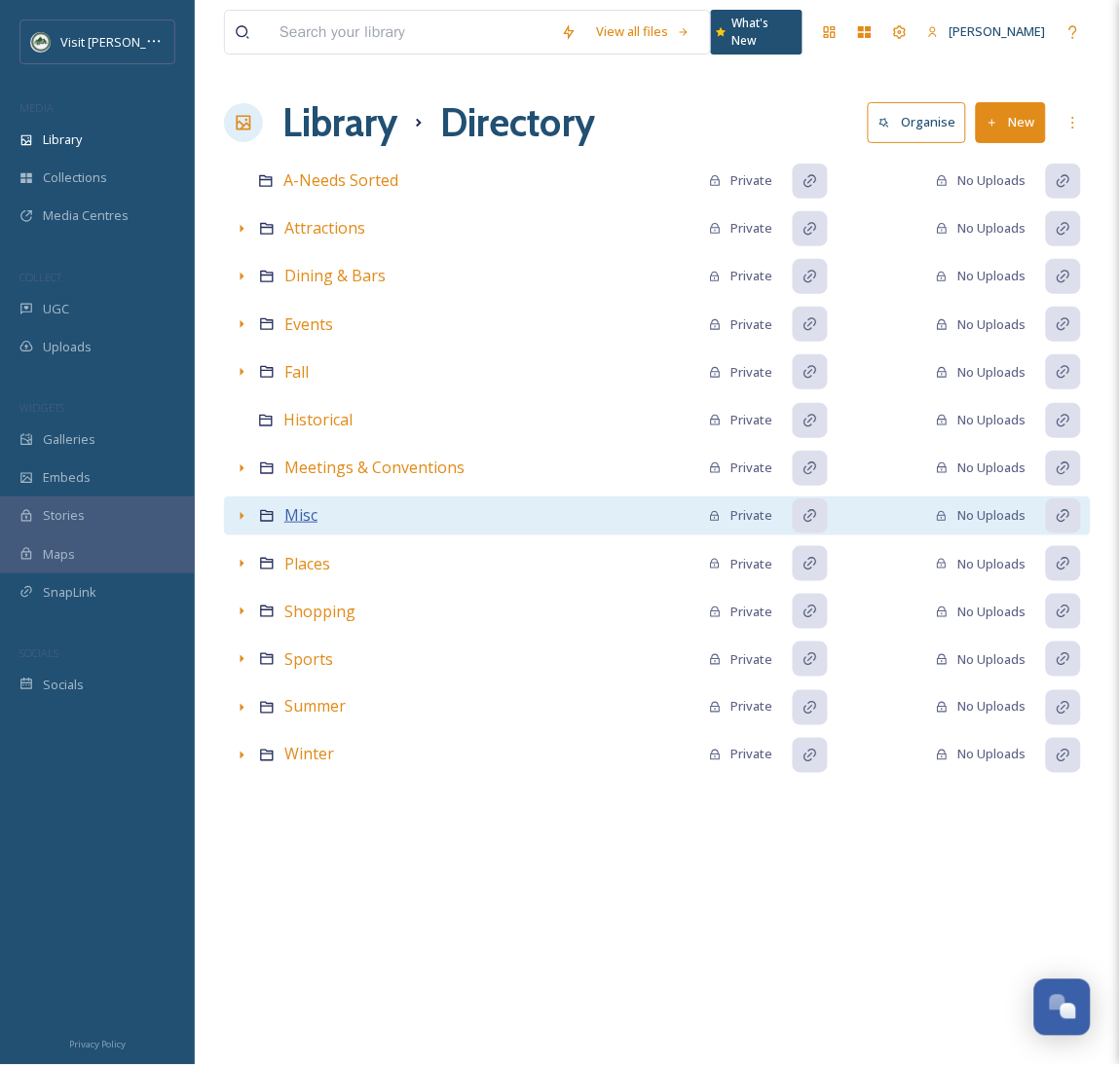click on "Misc" at bounding box center [301, 515] 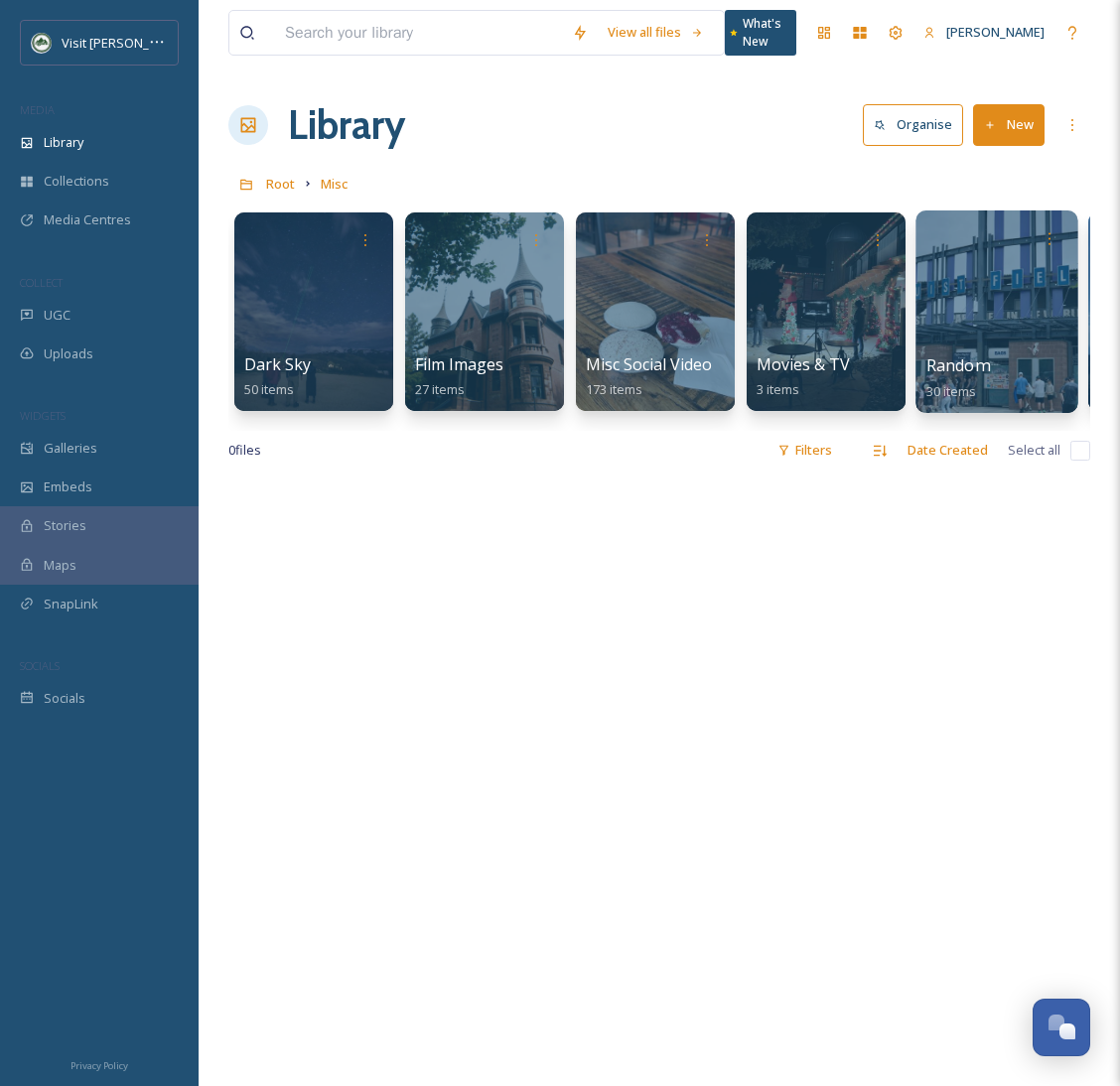 click on "Random" at bounding box center (957, 365) 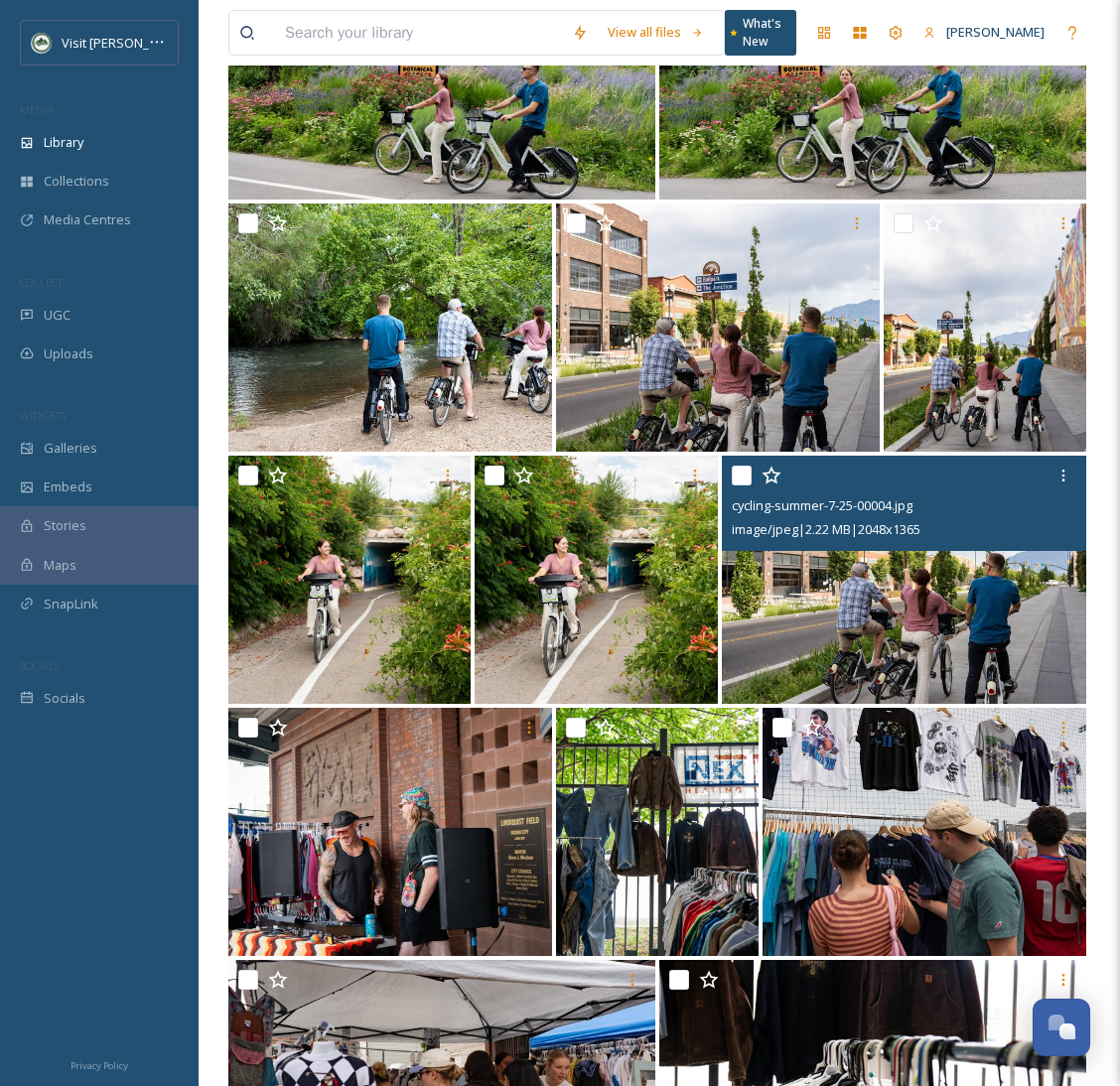 scroll, scrollTop: 1042, scrollLeft: 0, axis: vertical 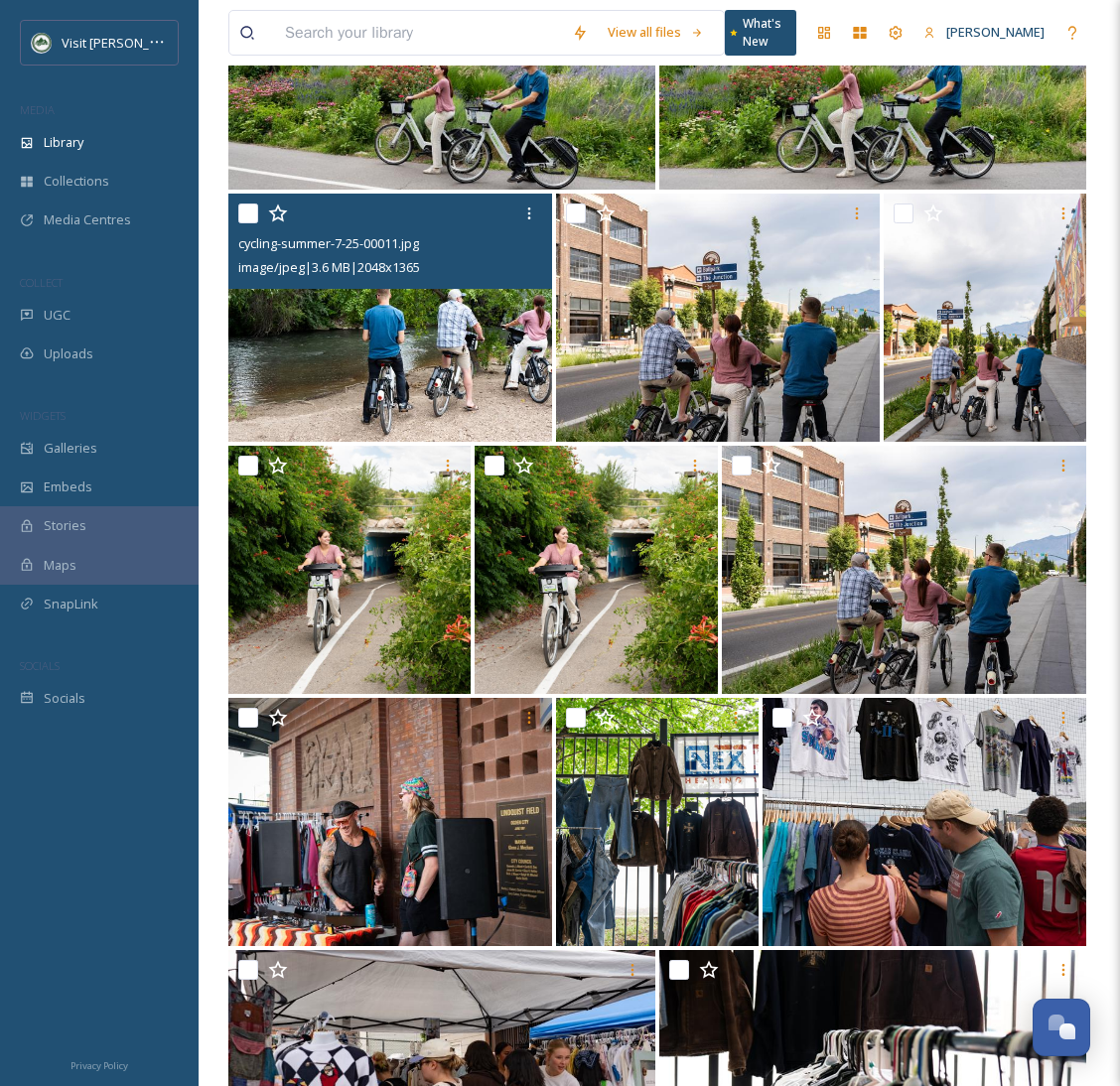 click at bounding box center (390, 318) 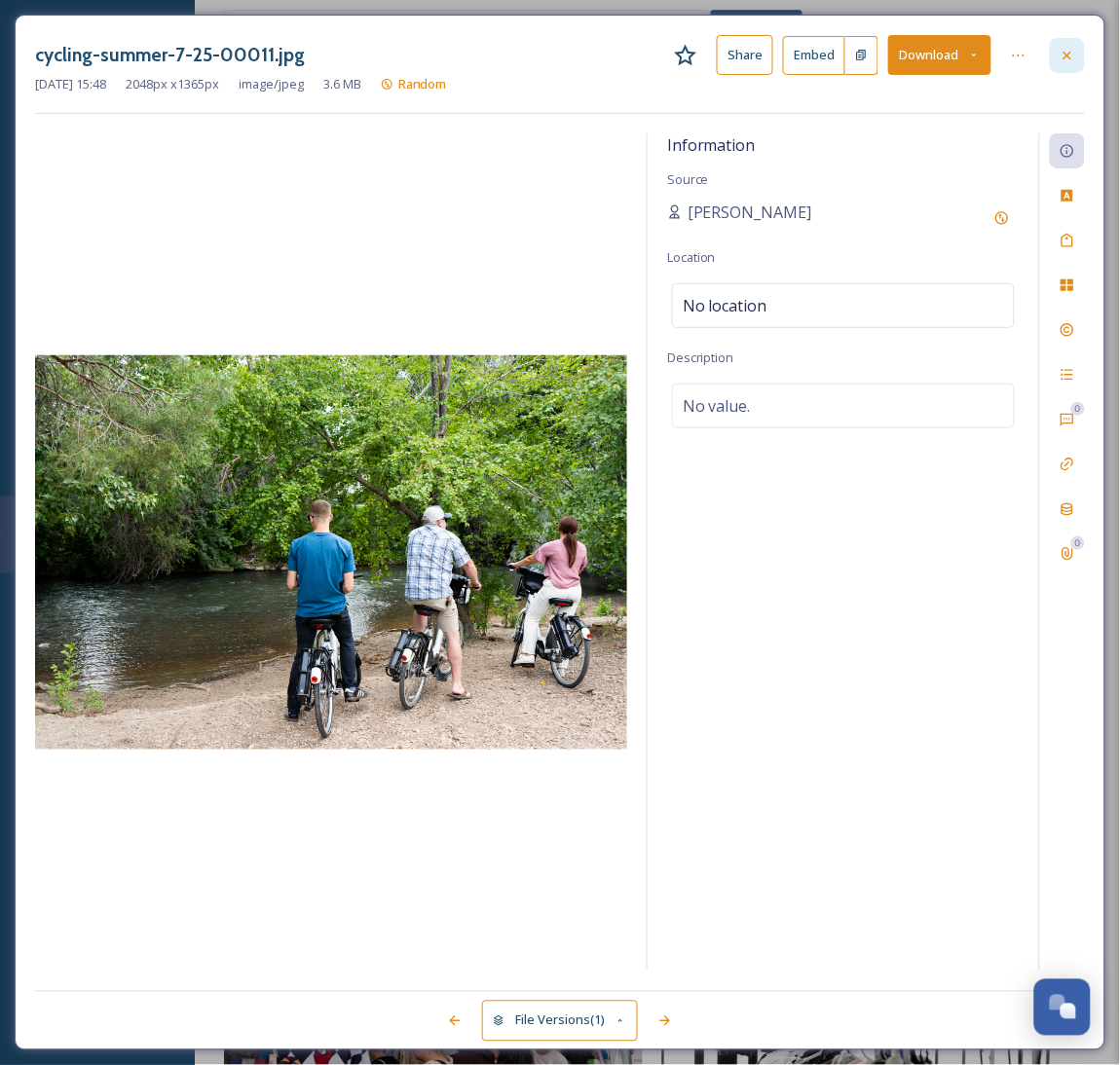 click 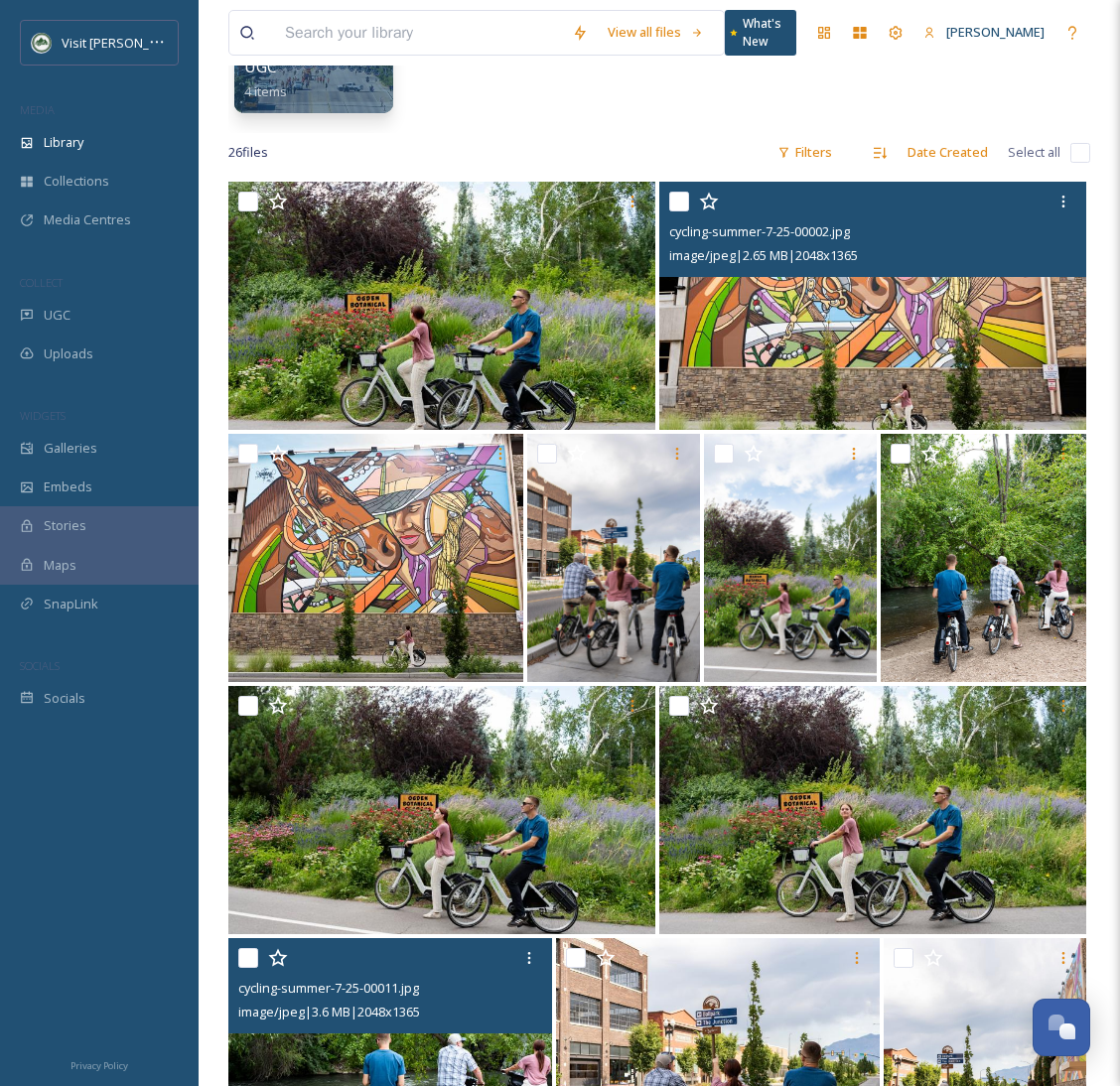 scroll, scrollTop: 149, scrollLeft: 0, axis: vertical 